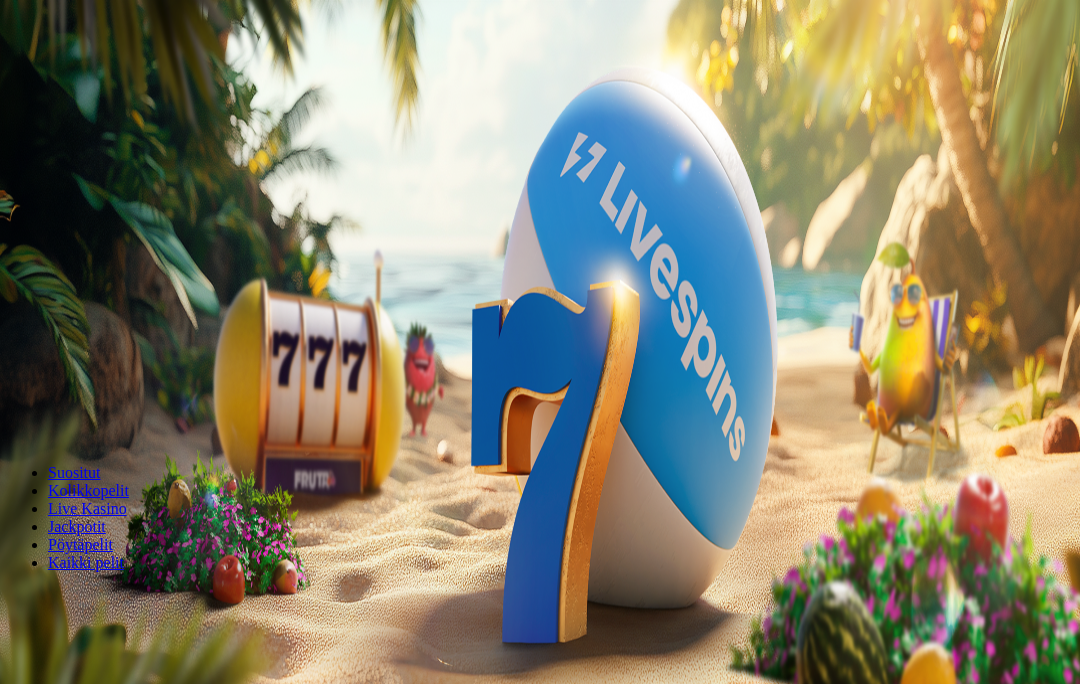 scroll, scrollTop: 0, scrollLeft: 0, axis: both 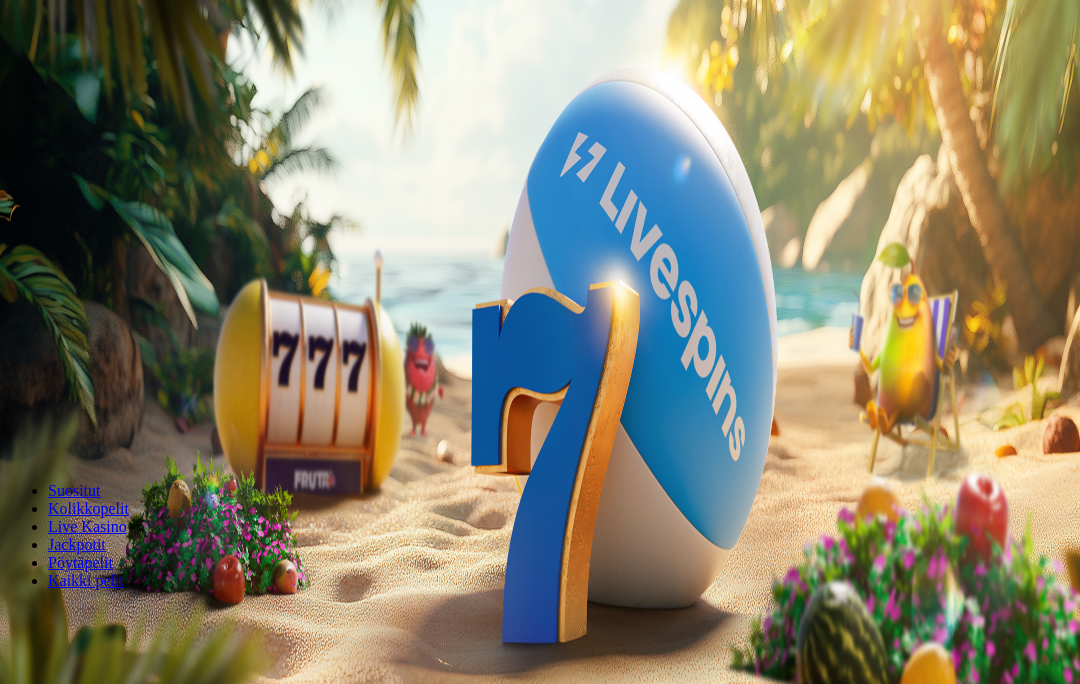 type on "*" 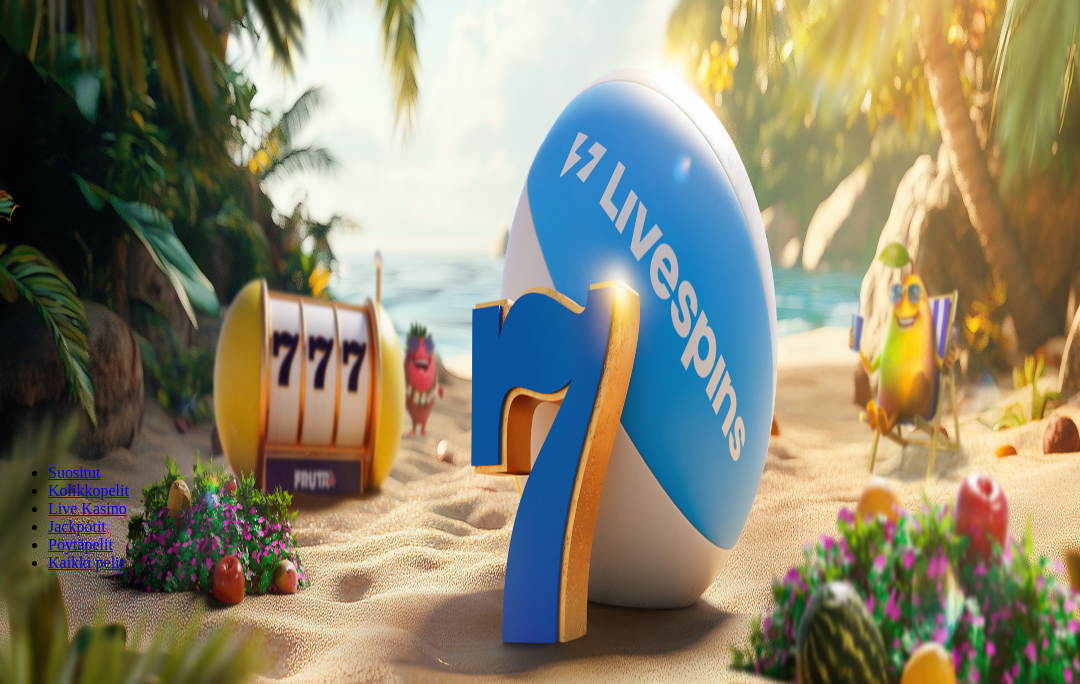 type on "**" 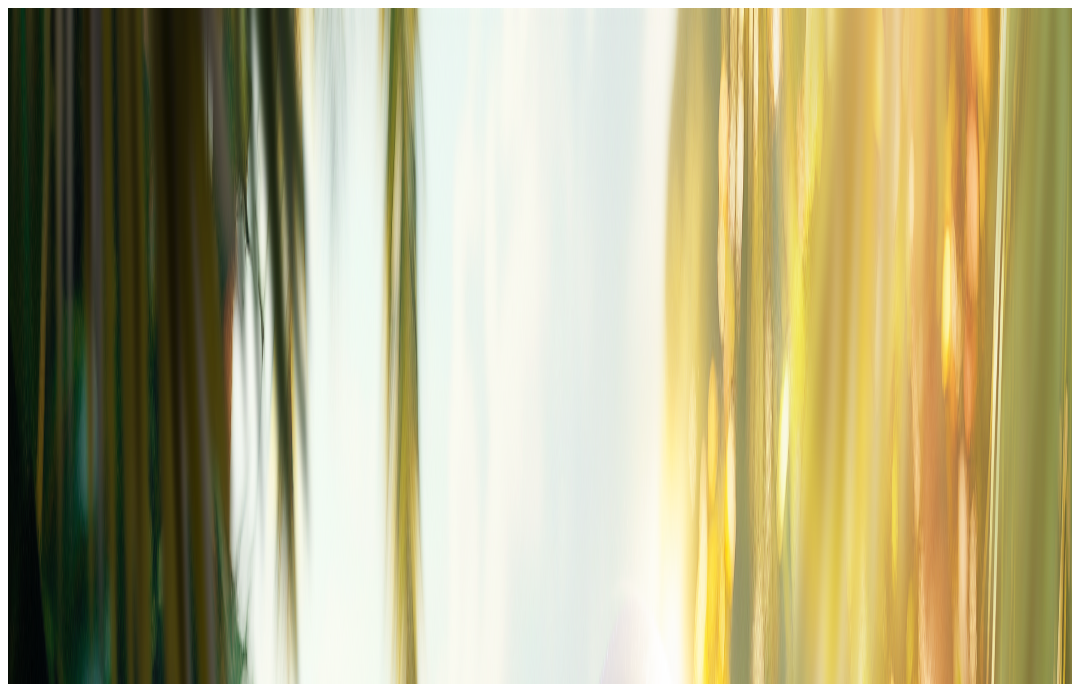 click on "Kirjaudu" at bounding box center [138, 72] 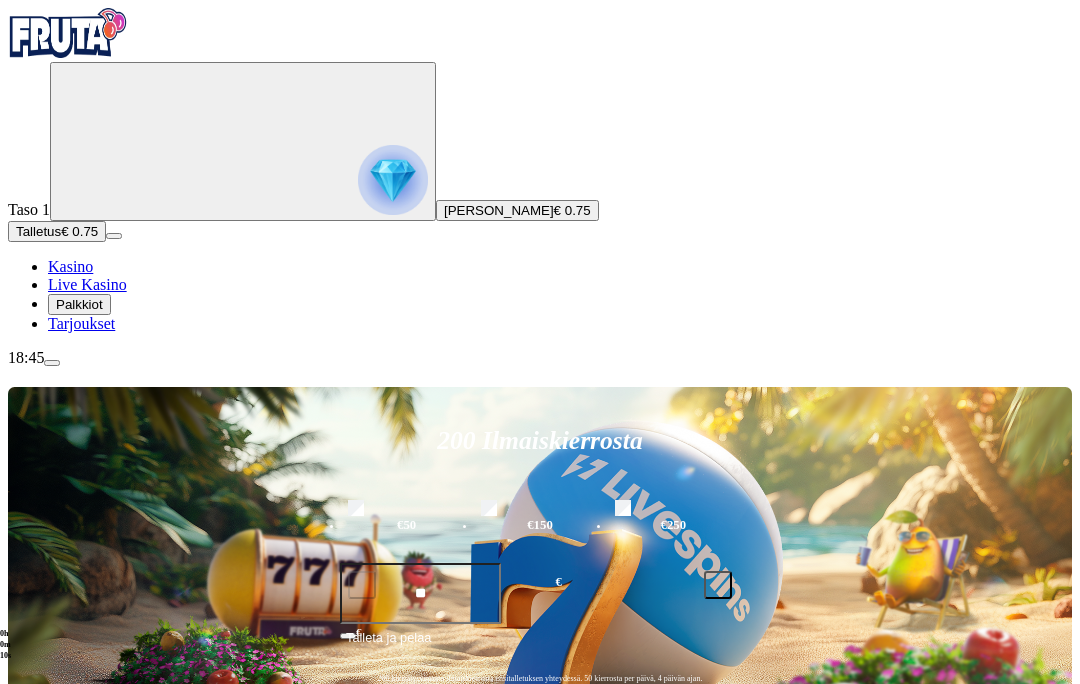 click on "Talleta ja pelaa" at bounding box center (388, 646) 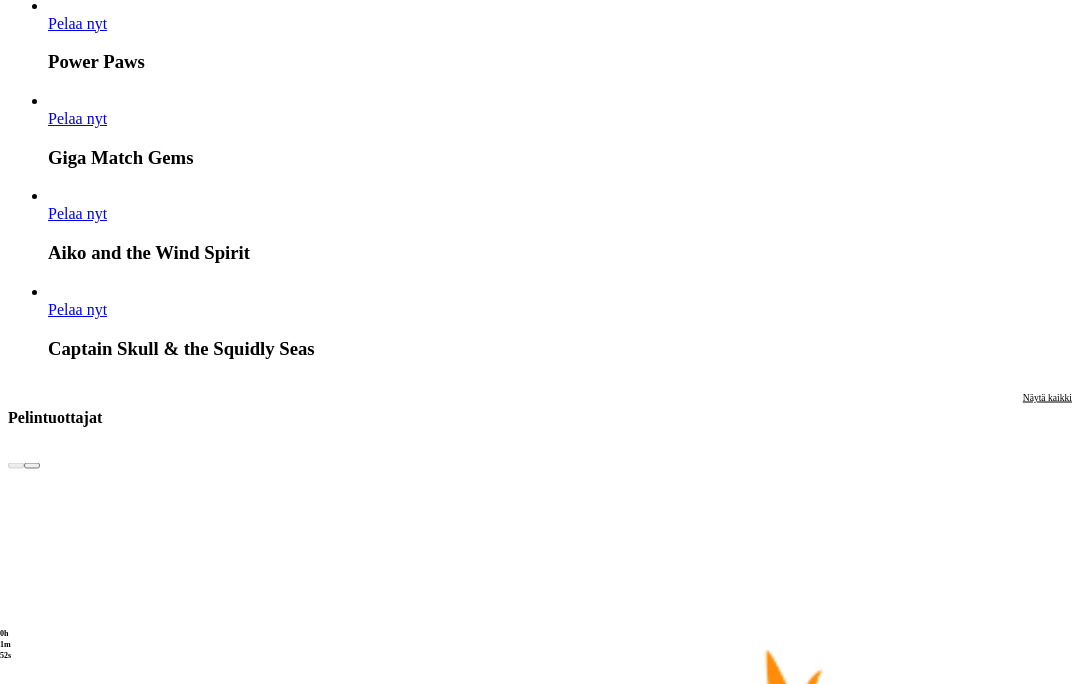 scroll, scrollTop: 2854, scrollLeft: 0, axis: vertical 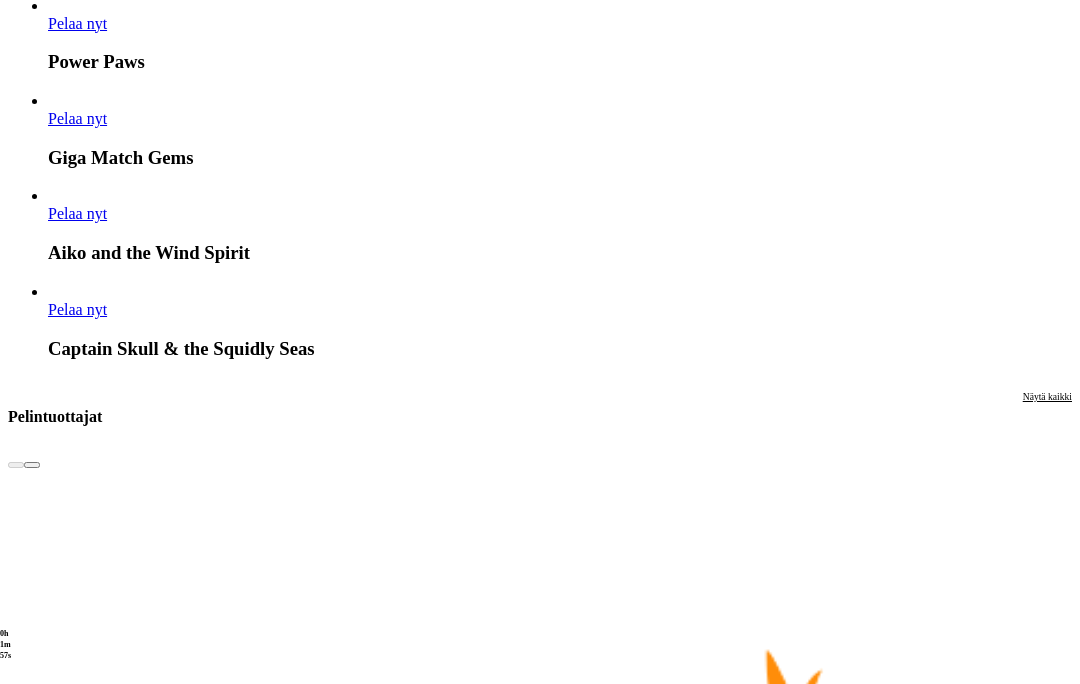 click on "Näytä kaikki" at bounding box center [1047, 24048] 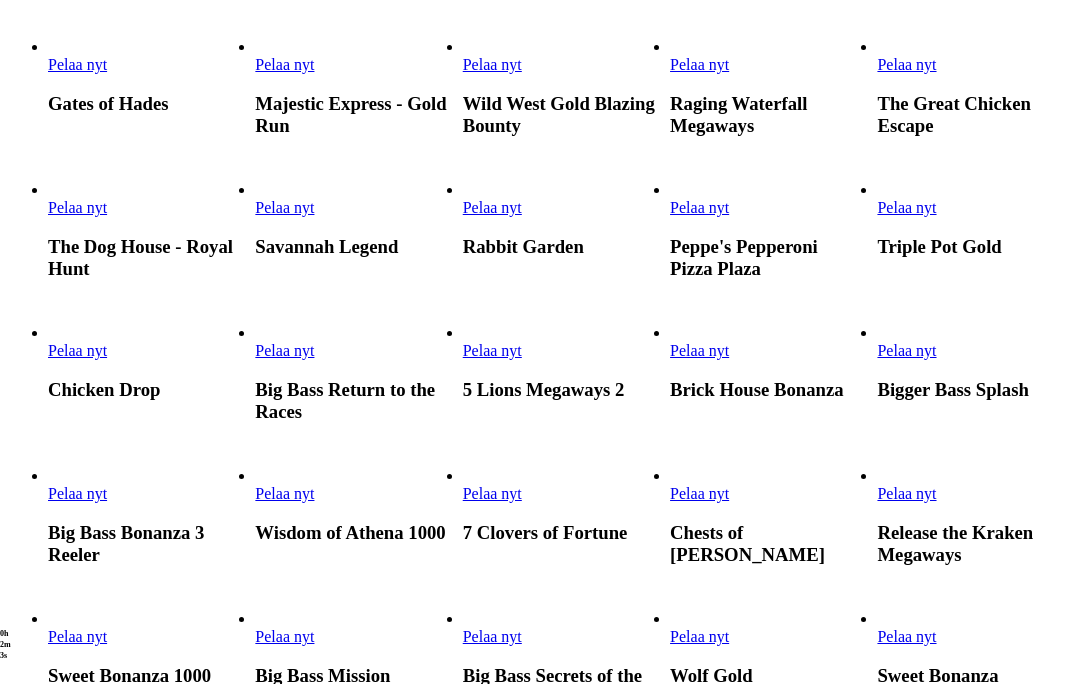 scroll, scrollTop: 578, scrollLeft: 0, axis: vertical 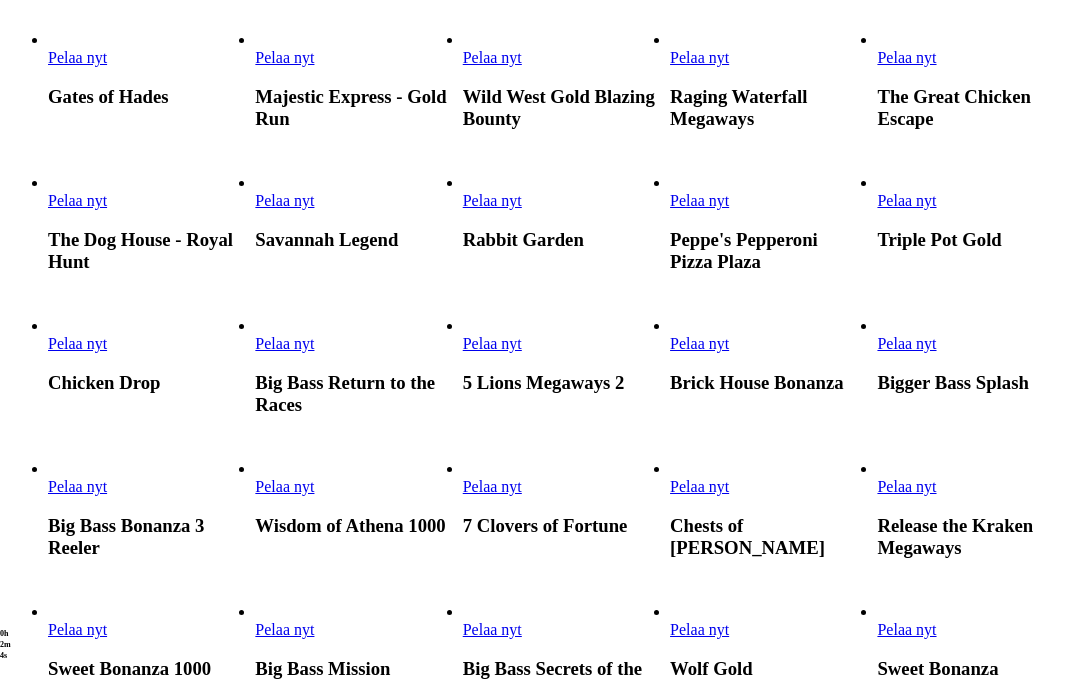 click on "Pelaa nyt" at bounding box center (284, 486) 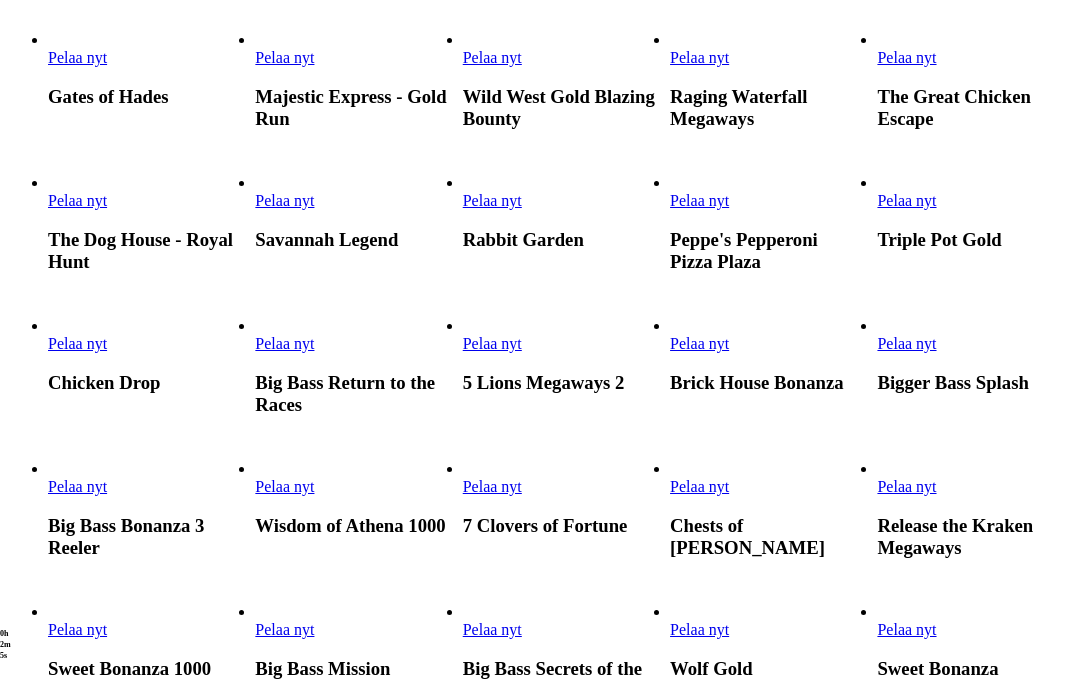 scroll, scrollTop: 87, scrollLeft: 0, axis: vertical 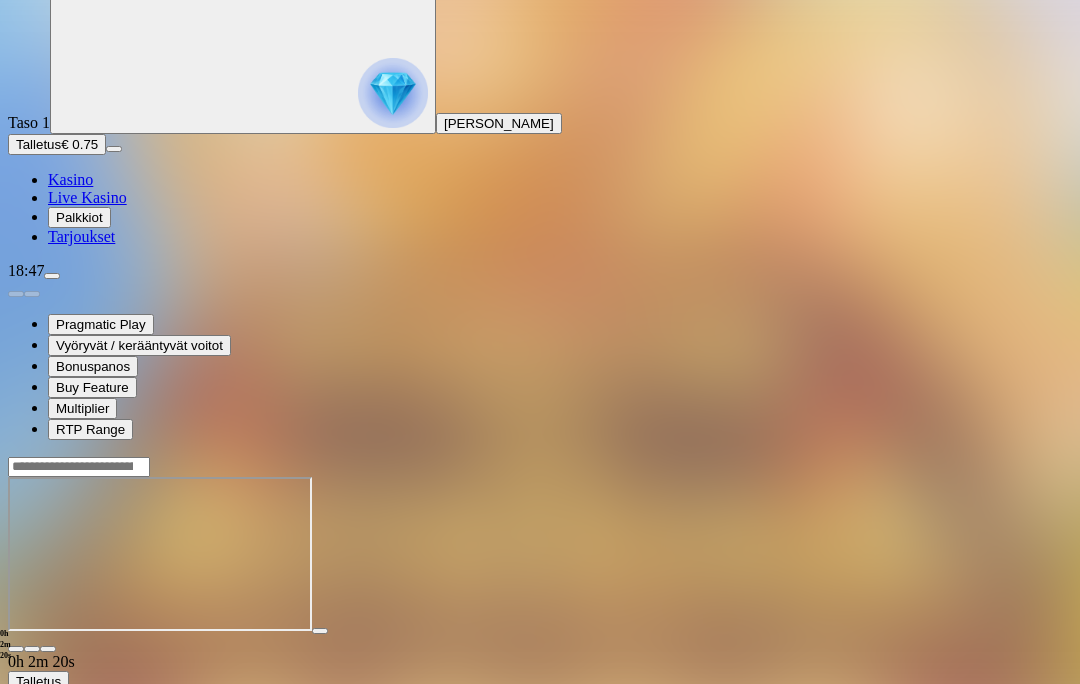 click at bounding box center [48, 649] 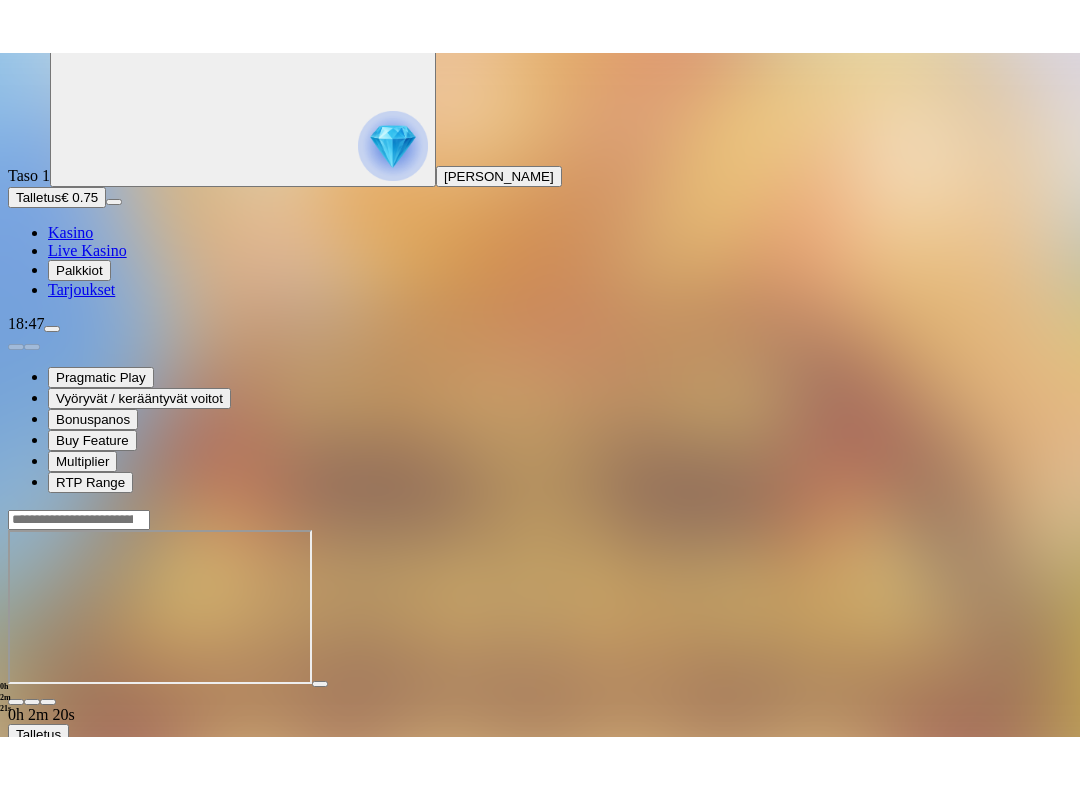 scroll, scrollTop: 0, scrollLeft: 0, axis: both 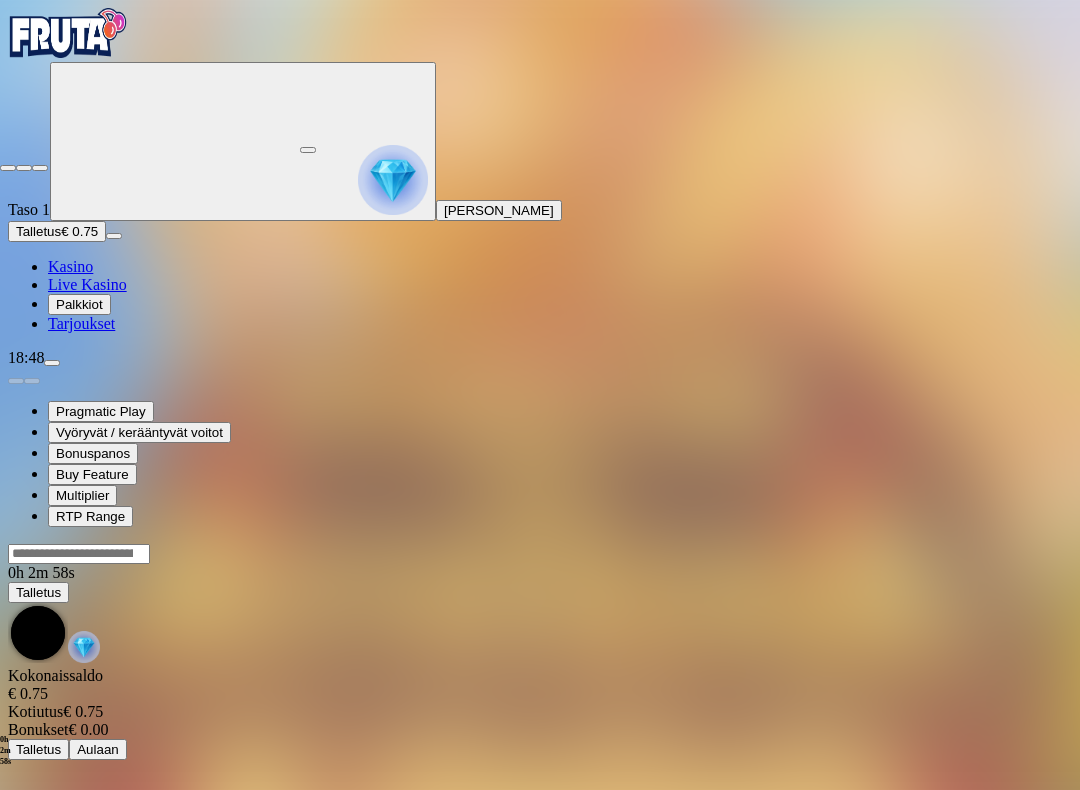 click at bounding box center (40, 168) 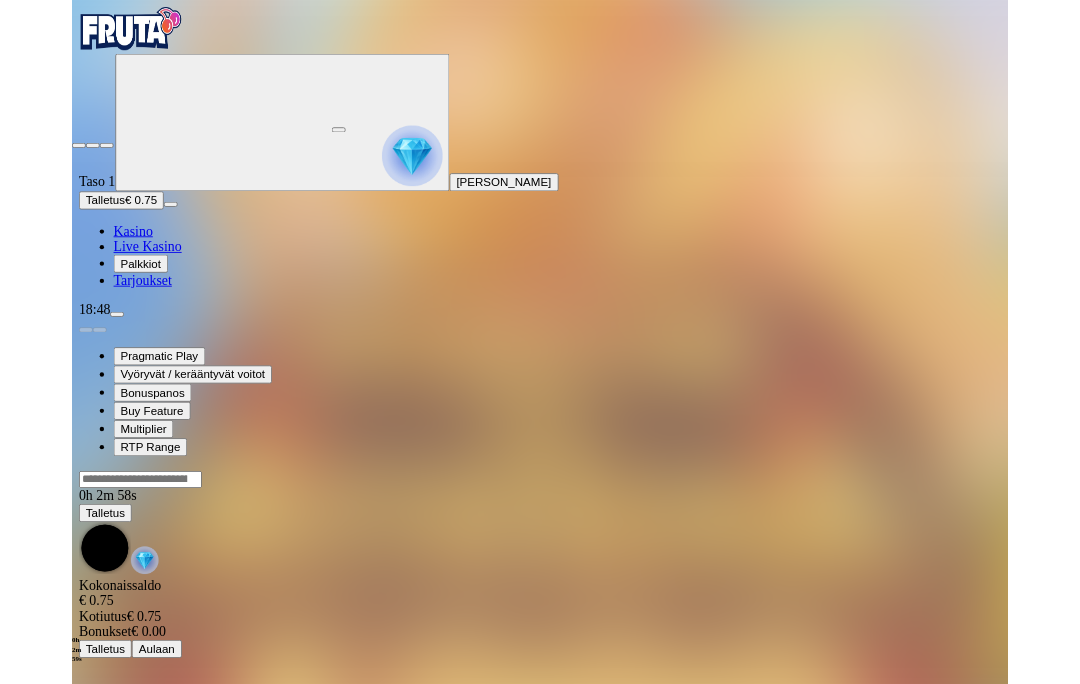 scroll, scrollTop: 87, scrollLeft: 0, axis: vertical 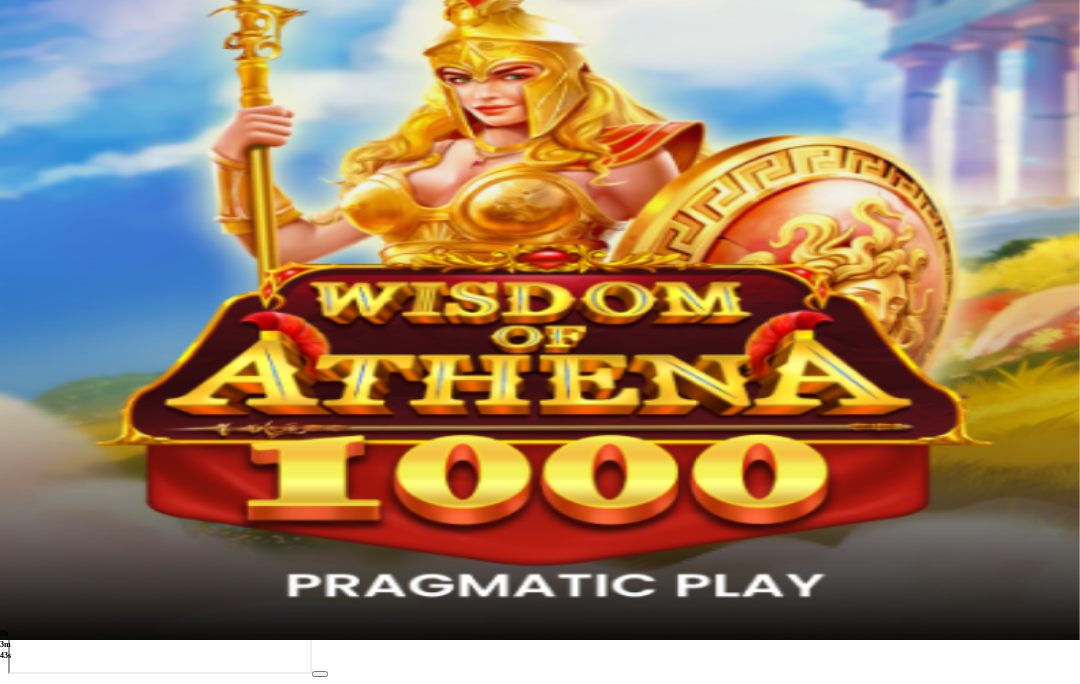 click on "Tarjoukset" at bounding box center (81, 279) 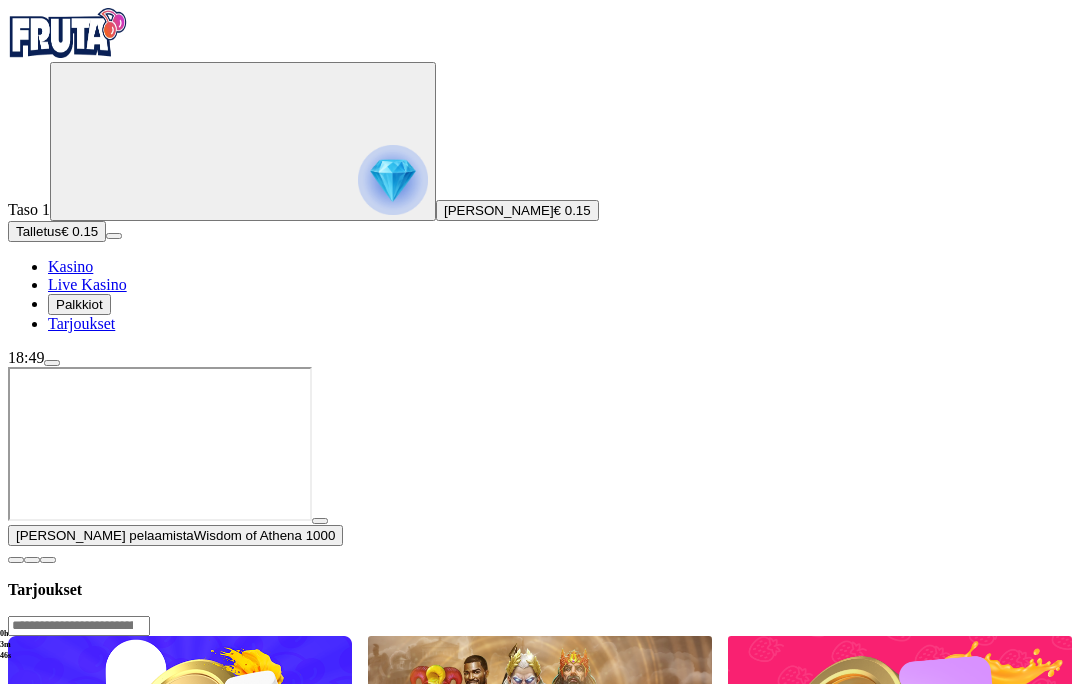 click on "Tarjoukset" at bounding box center (81, 323) 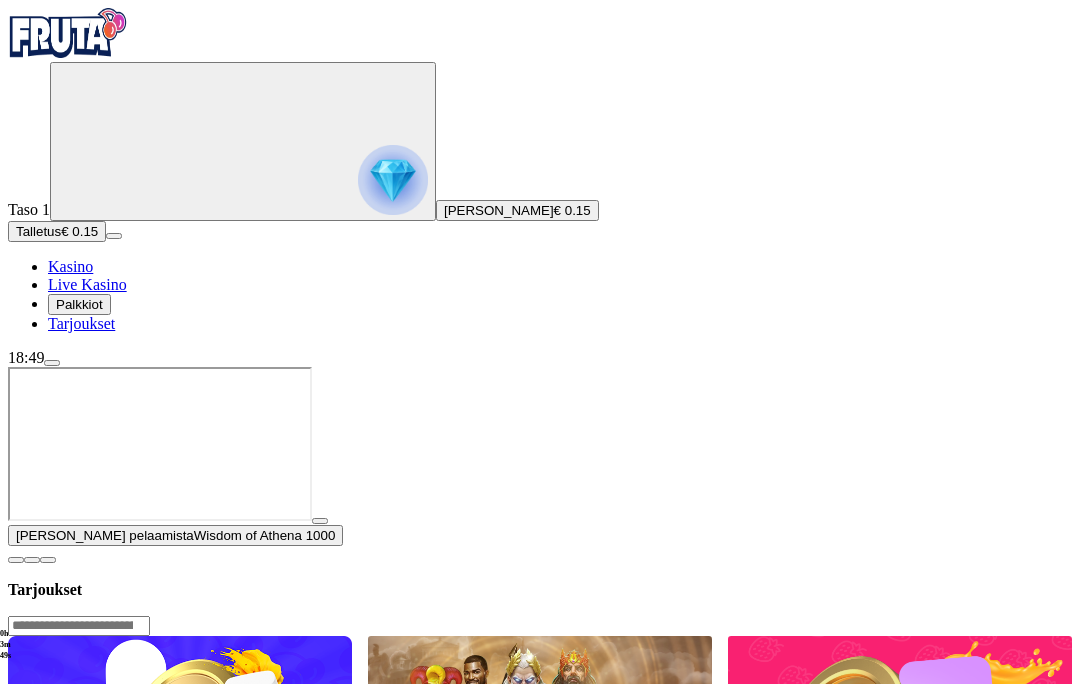 click on "Tarjoukset" at bounding box center [81, 323] 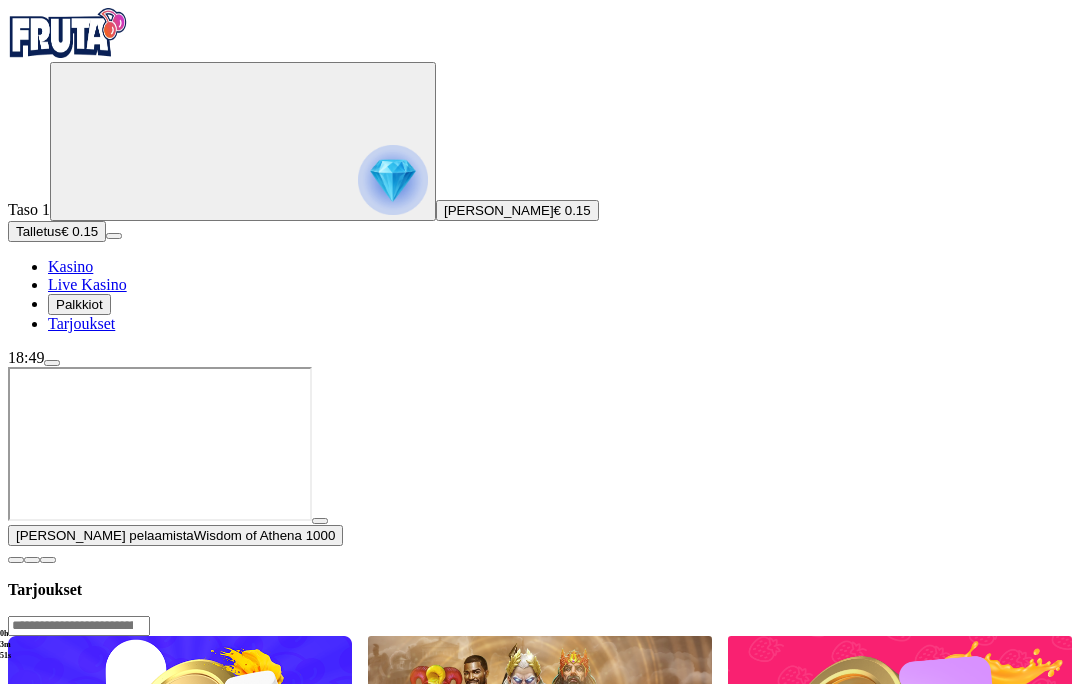 click on "Palkkiot" at bounding box center [79, 304] 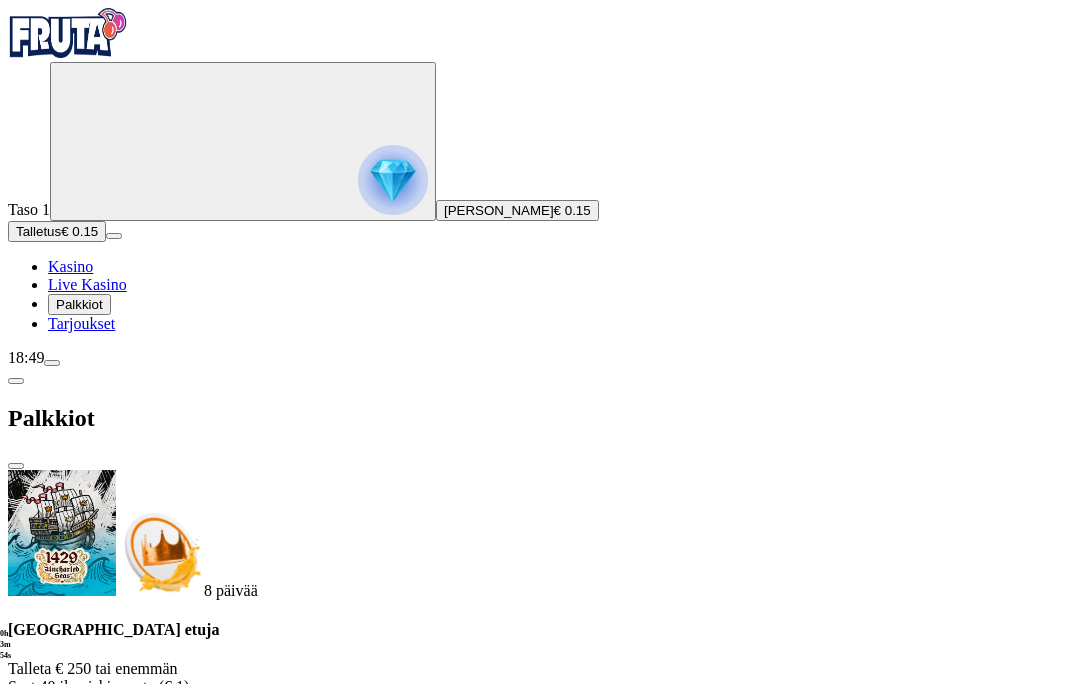 click on "Kasino" at bounding box center [70, 266] 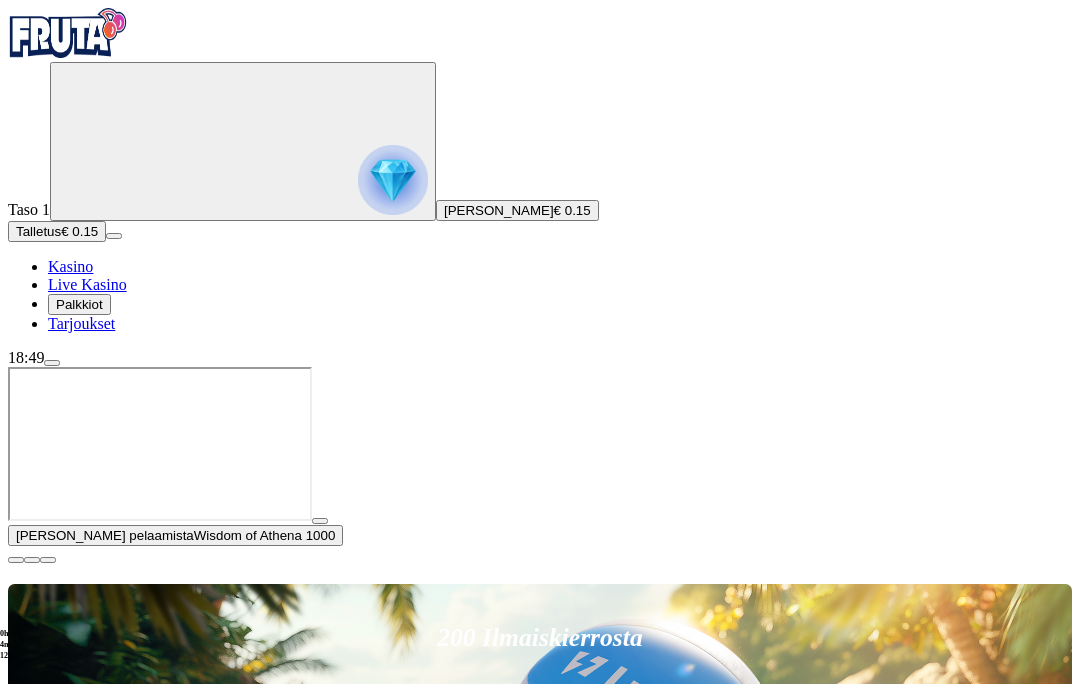 click at bounding box center [52, 363] 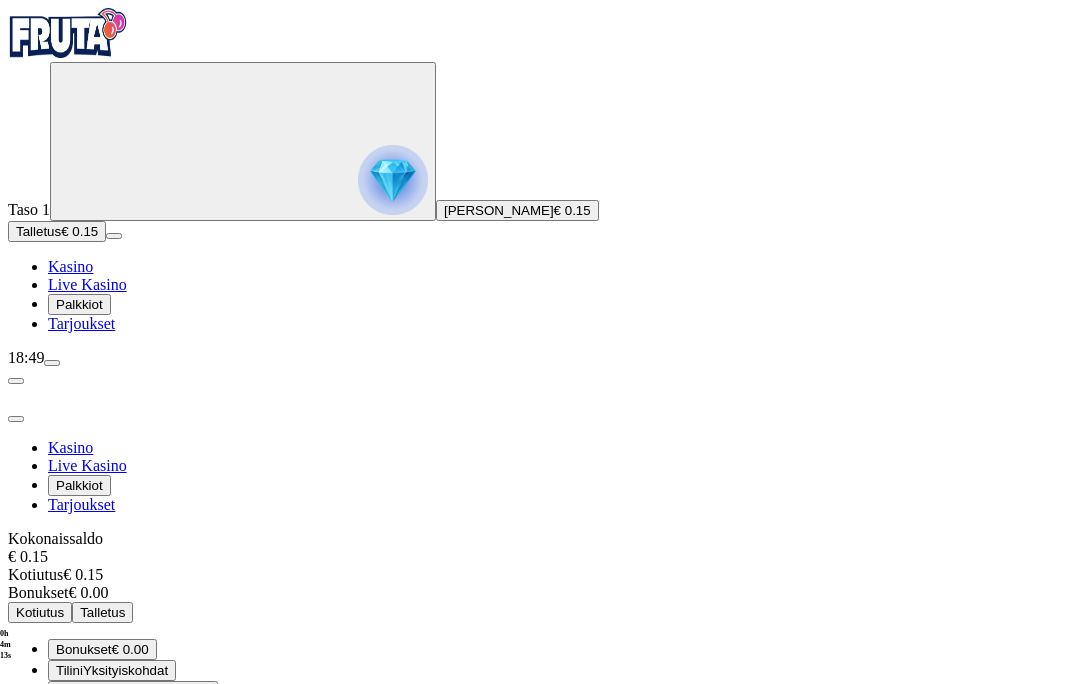 click at bounding box center (52, 363) 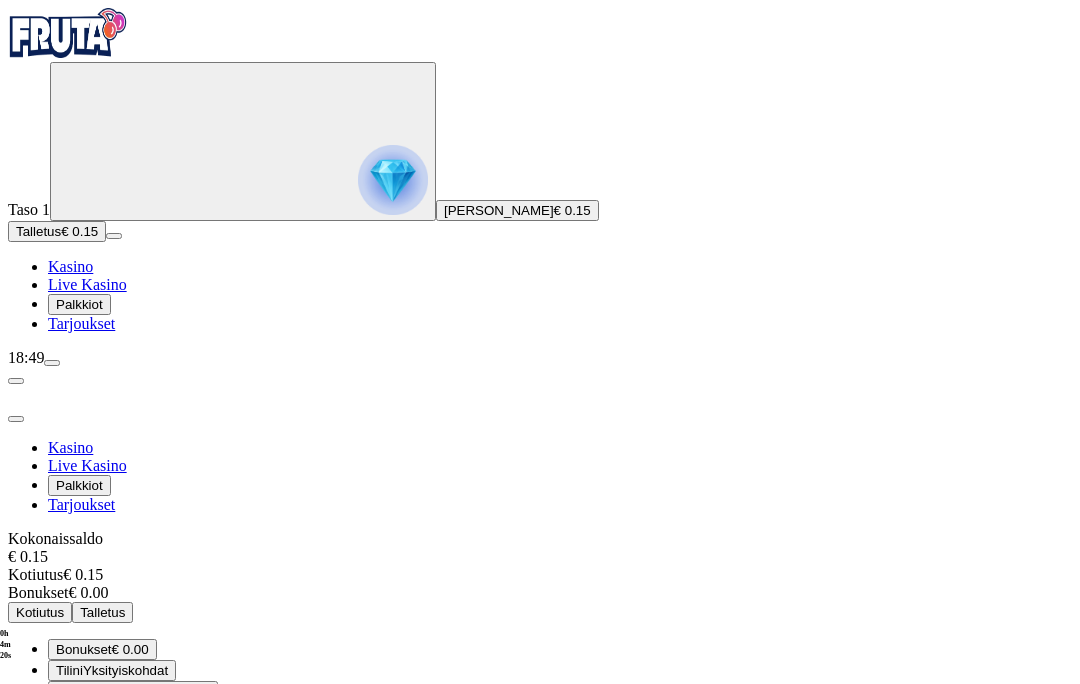 click on "Rajoitukset" at bounding box center (89, 754) 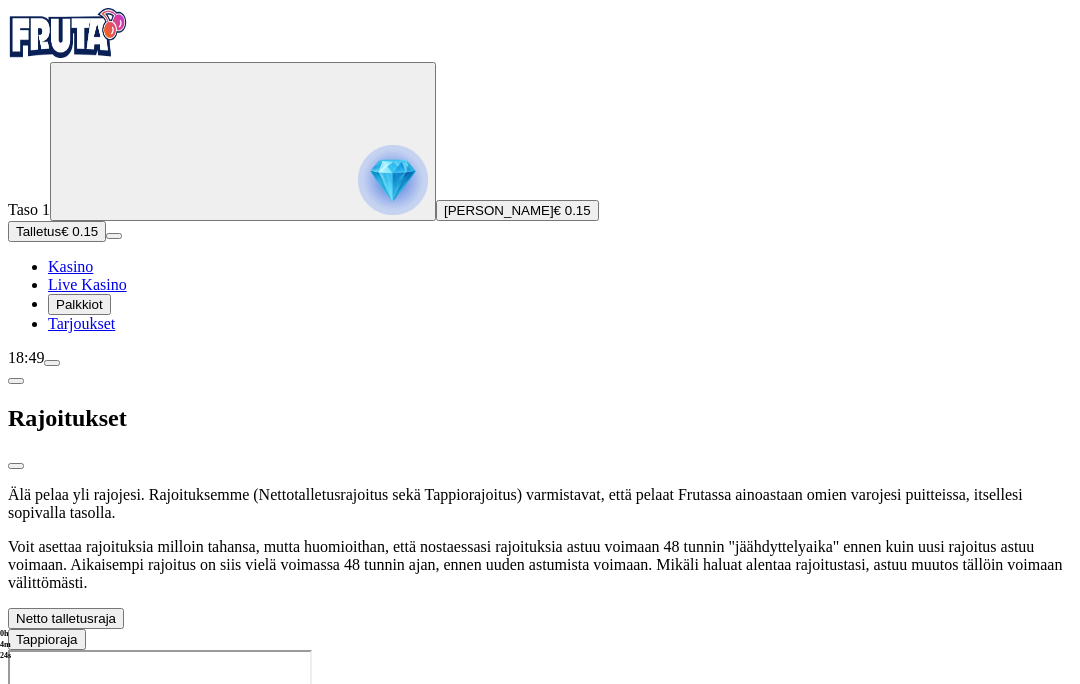 click at bounding box center (116, 618) 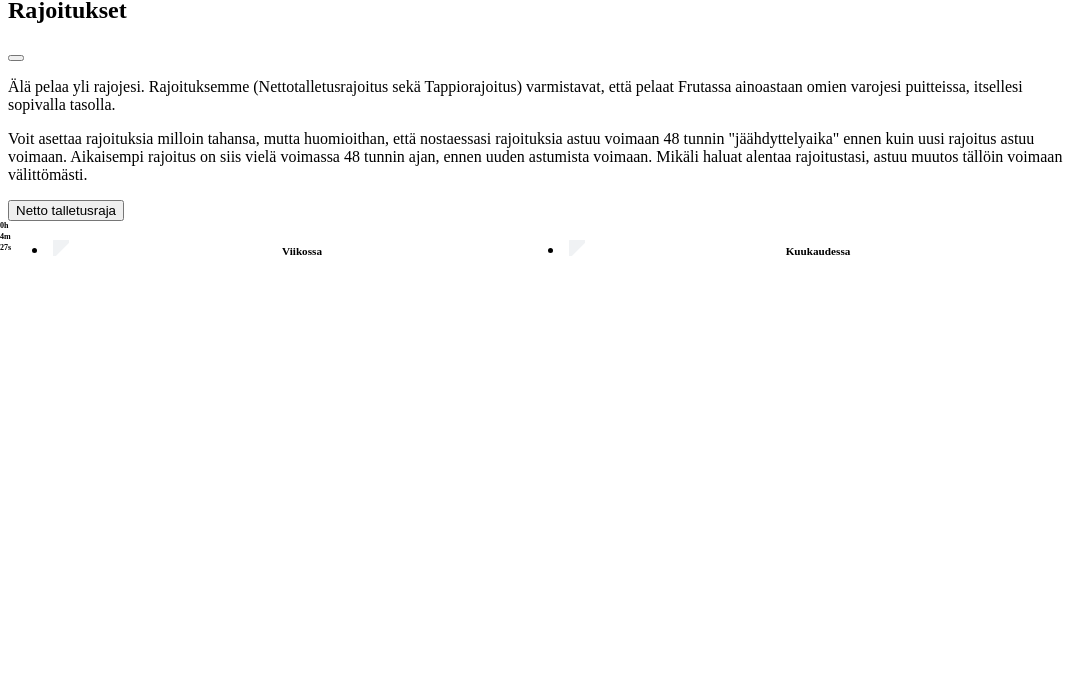click at bounding box center [116, 618] 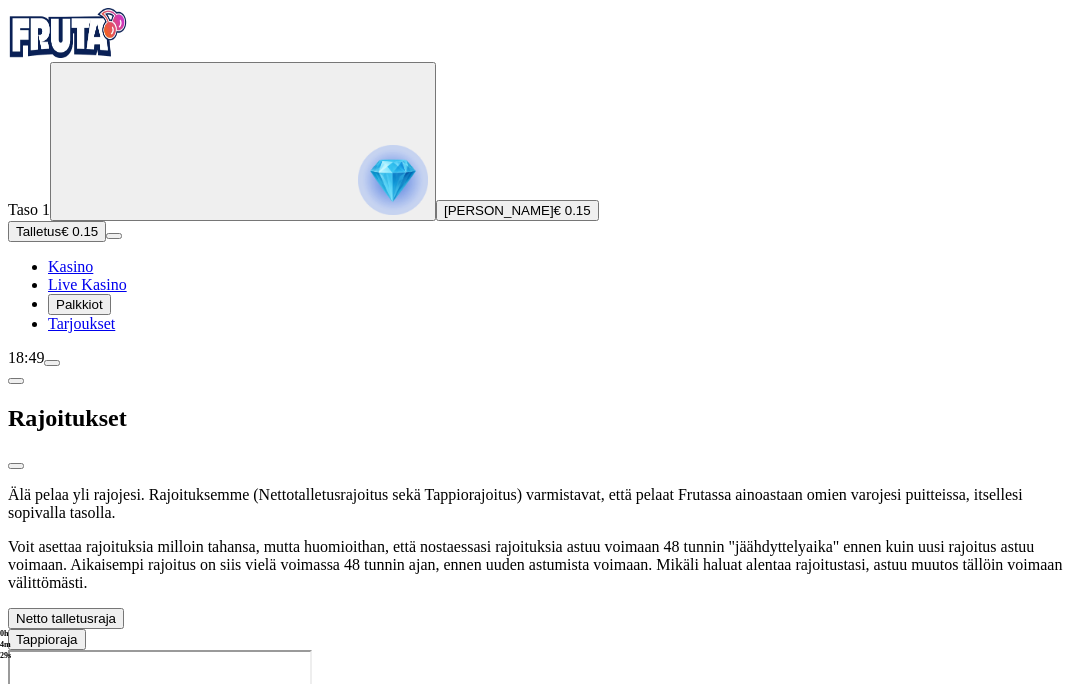 click at bounding box center (78, 639) 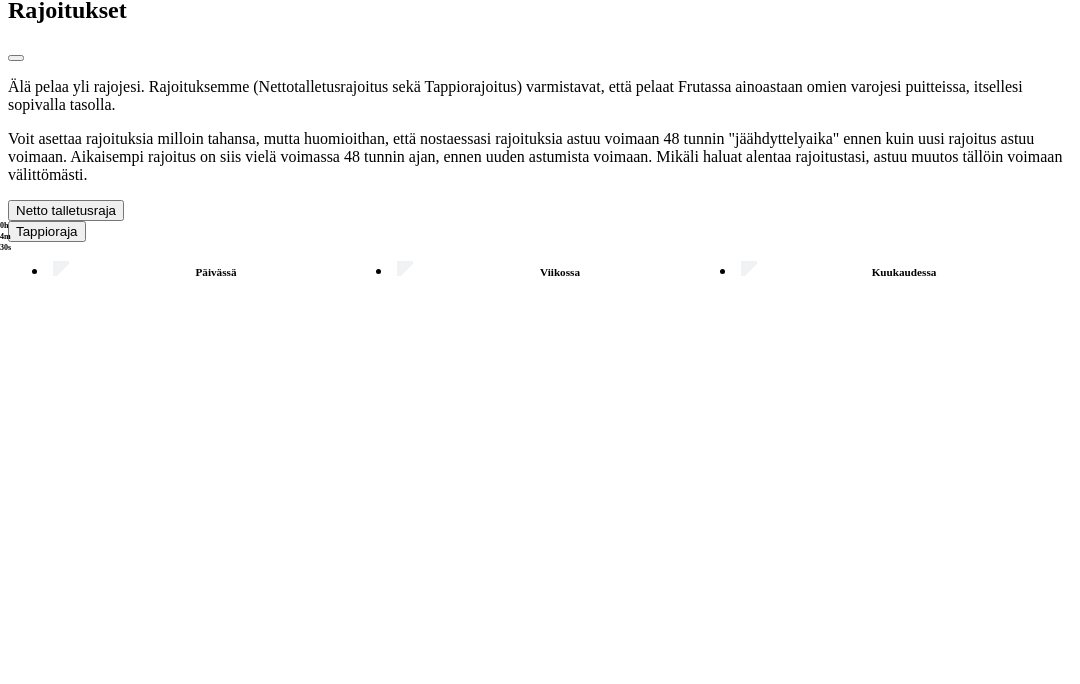 scroll, scrollTop: 136, scrollLeft: 0, axis: vertical 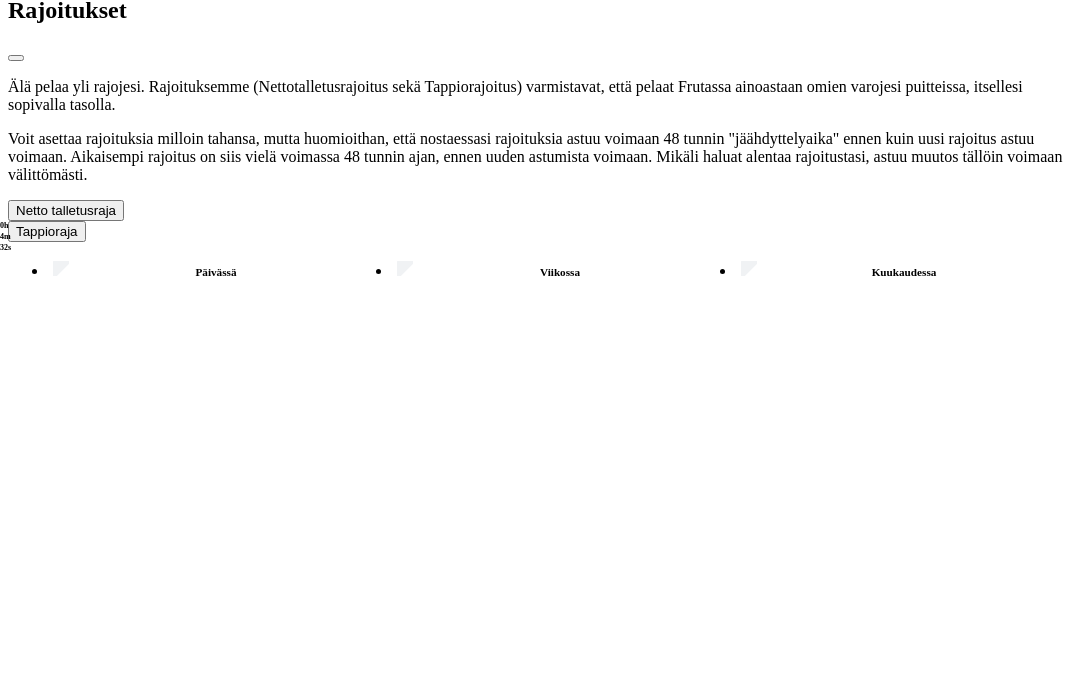 click at bounding box center [540, 857] 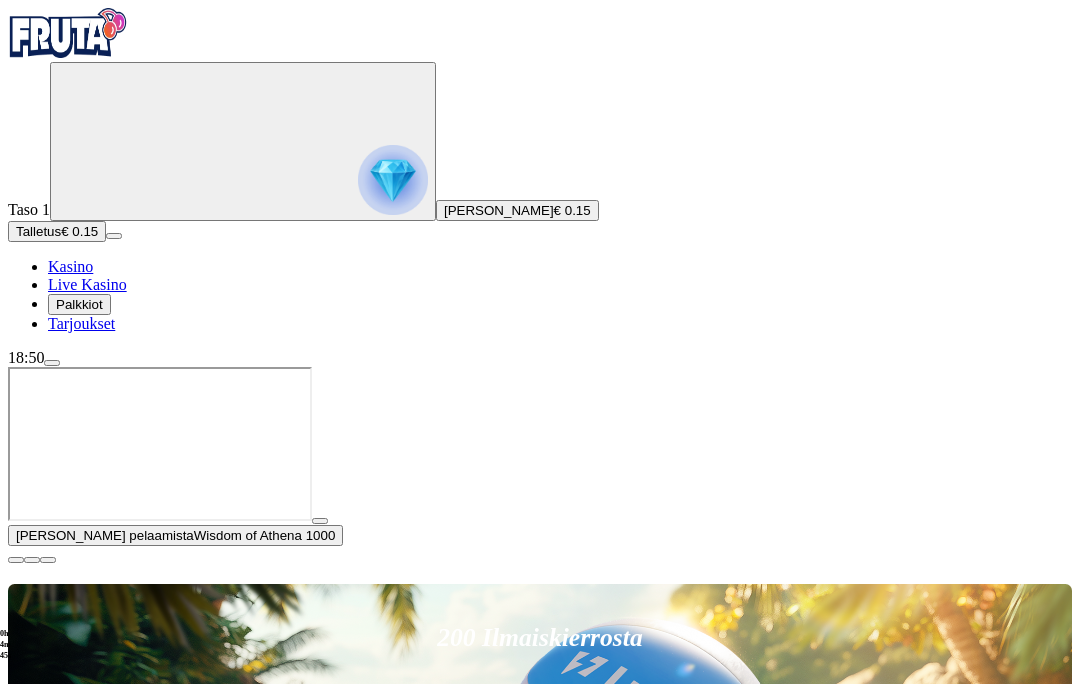 click on "Pelaa nyt Wisdom of Athena 1000" at bounding box center (604, 1261) 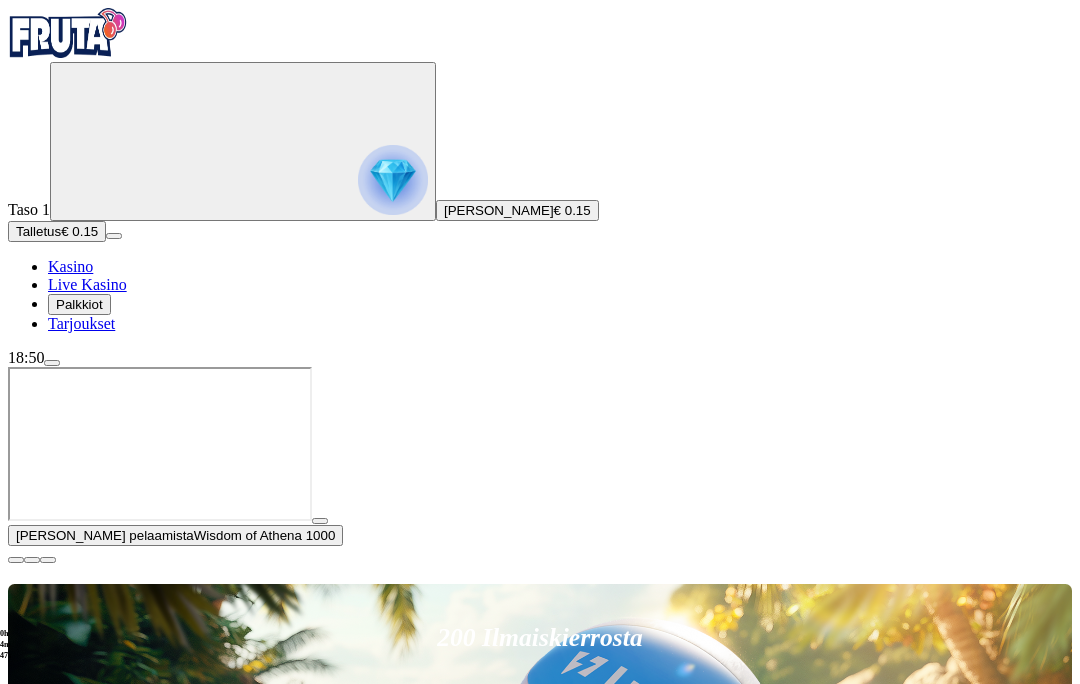 click on "Jatka pelaamista Wisdom of Athena 1000 200 Ilmaiskierrosta €50 €150 €250 *** € € Talleta ja pelaa 200 kierrätysvapaata ilmaiskierrosta ensitalletuksen yhteydessä. 50 kierrosta per päivä, 4 päivän ajan. Suositut Kolikkopelit Live Kasino Jackpotit Pöytäpelit Kaikki pelit Viimeksi pelattu Pelaa nyt Wisdom of Athena 1000 Suosituinta alueellasi Näytä kaikki Pelaa nyt Reactoonz Pelaa nyt Cherry Pop Deluxe Pelaa nyt Brute Force Pelaa nyt Wanted Dead or a Wild Pelaa nyt Sweet Bonanza Pelaa nyt Barbarossa Pelaa nyt Le Bandit Pelaa nyt Esqueleto Explosivo 2 Pelaa nyt Book of Dead Pelaa nyt Moon Princess 100 Pelaa nyt Gates of Olympus Uusia pelejä Näytä kaikki Pelaa nyt Rabbit in the Hat – Tap N Cash Pelaa nyt Play'n GO Buffalo of Wealth Pelaa nyt The Vault Chase Pelaa nyt Wrath of Zeus ClusterBreaker Pelaa nyt You Can Piggy Bank on It Pelaa nyt The Green Knight Oath of Thorns  Pelaa nyt Fishin' Triple Pots of Gold POWER COMBO Pelaa nyt Power Paws Pelaa nyt Giga Match Gems Pelaa nyt Pelaa nyt ." at bounding box center [540, 7096] 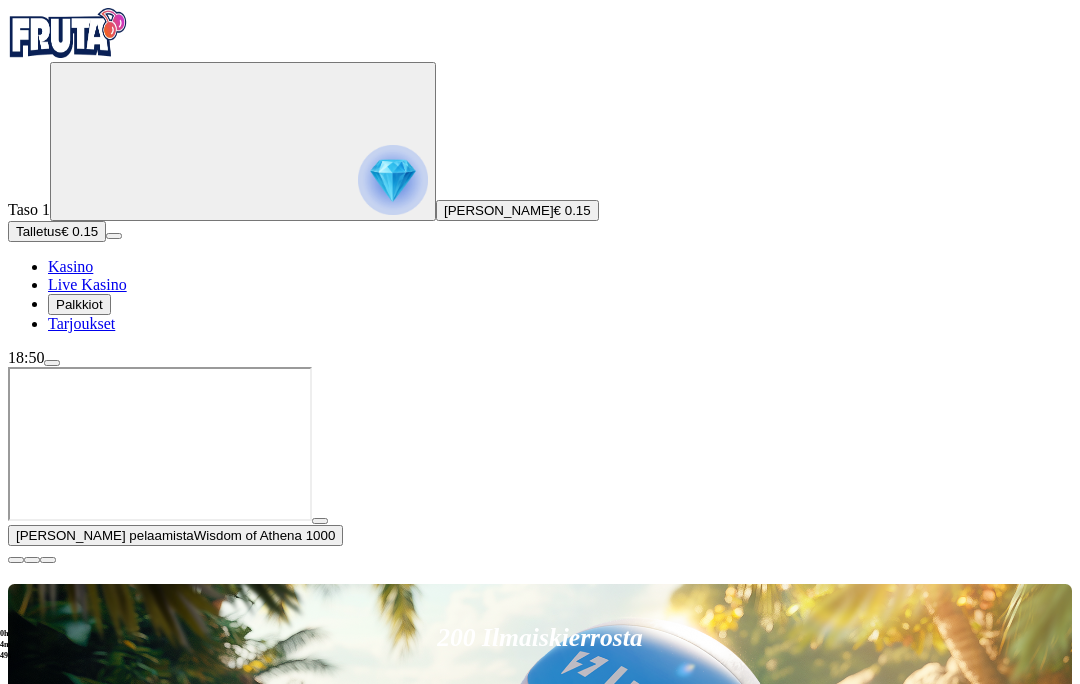 click on "Kasino" at bounding box center (70, 266) 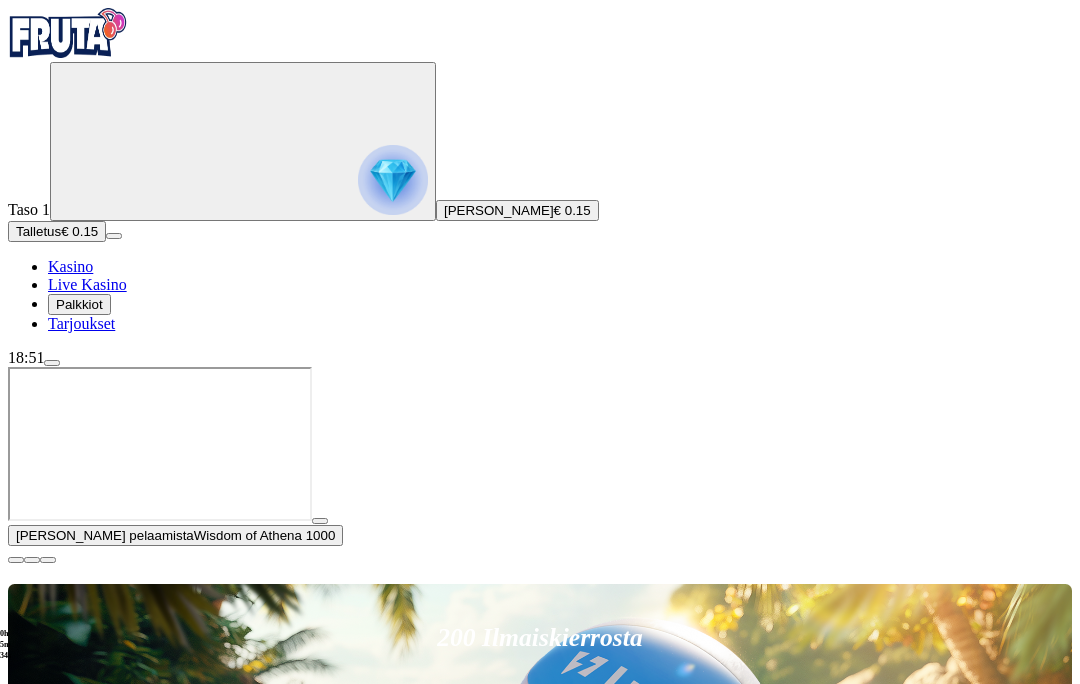 click on "Talletus" at bounding box center [38, 231] 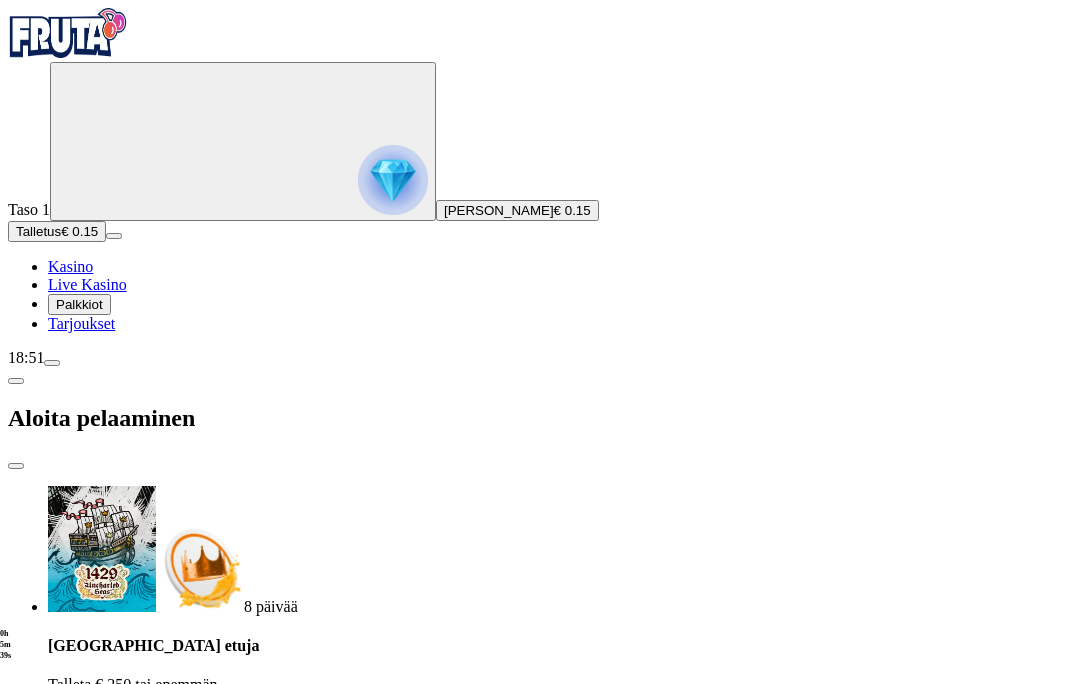 click at bounding box center (16, 466) 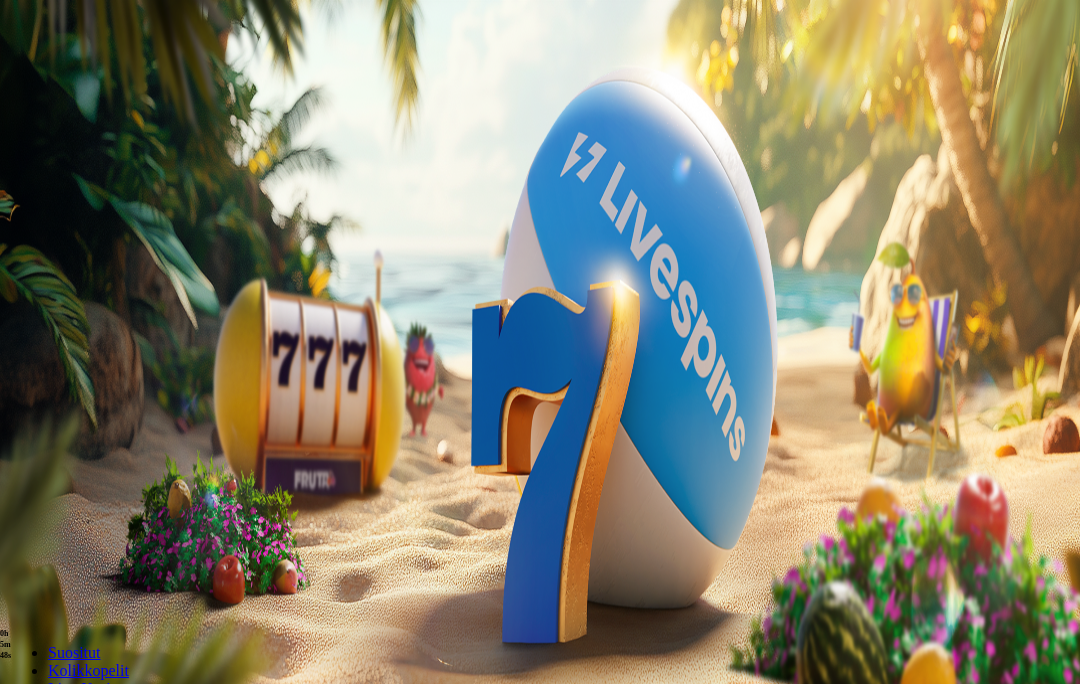 scroll, scrollTop: 0, scrollLeft: 0, axis: both 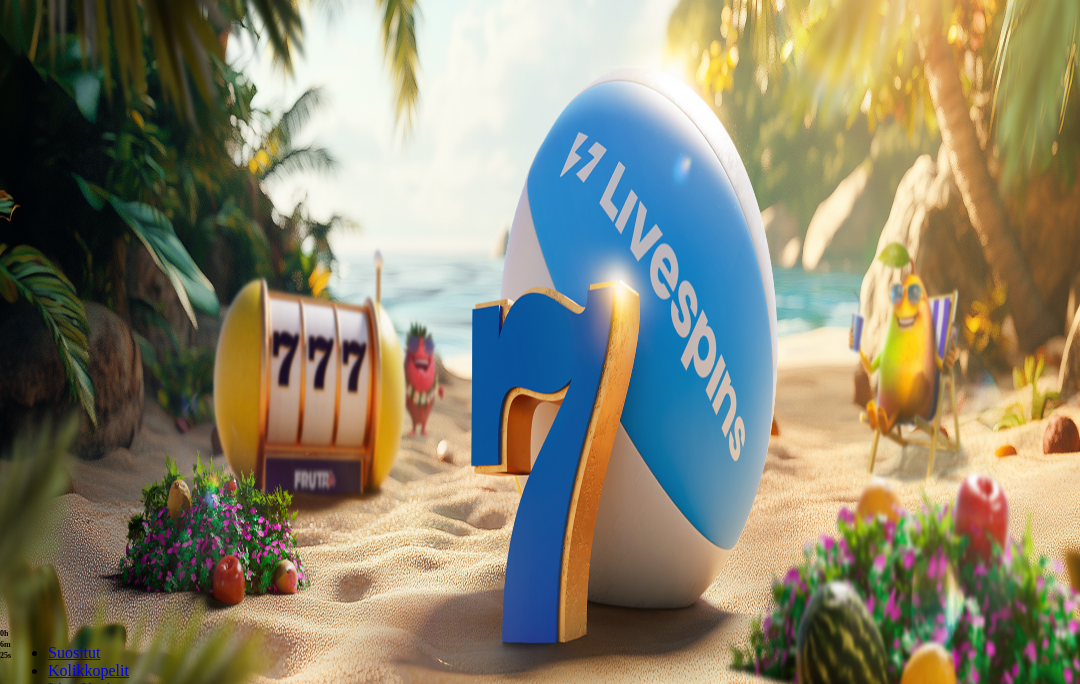click on "Tarjoukset" at bounding box center [81, 323] 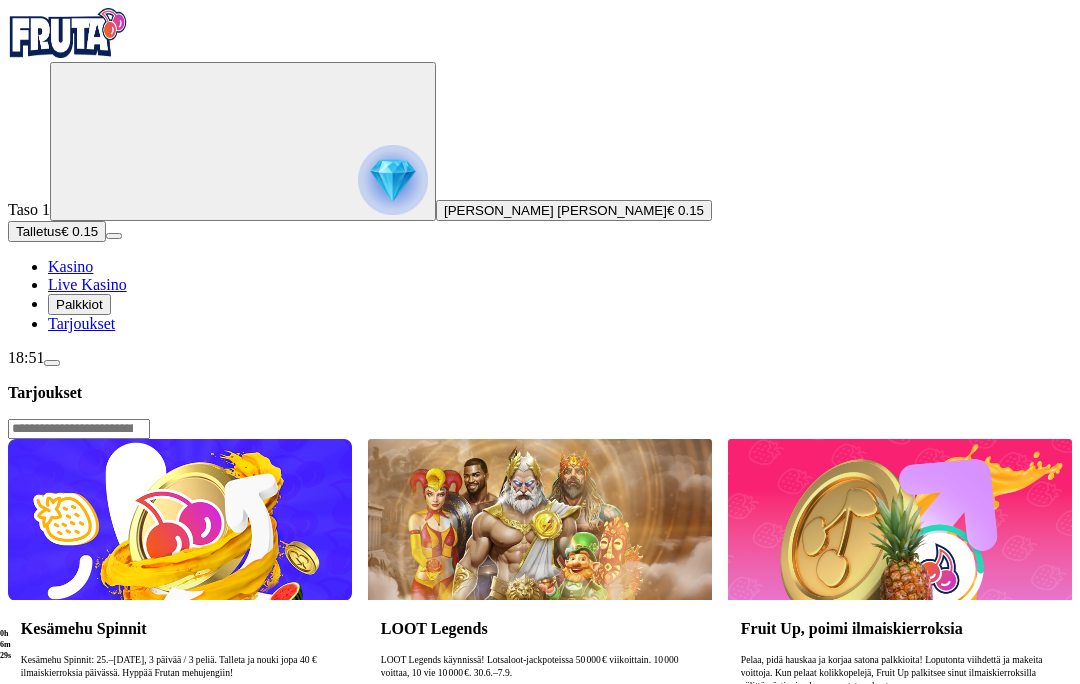 click on "Kasino" at bounding box center [70, 266] 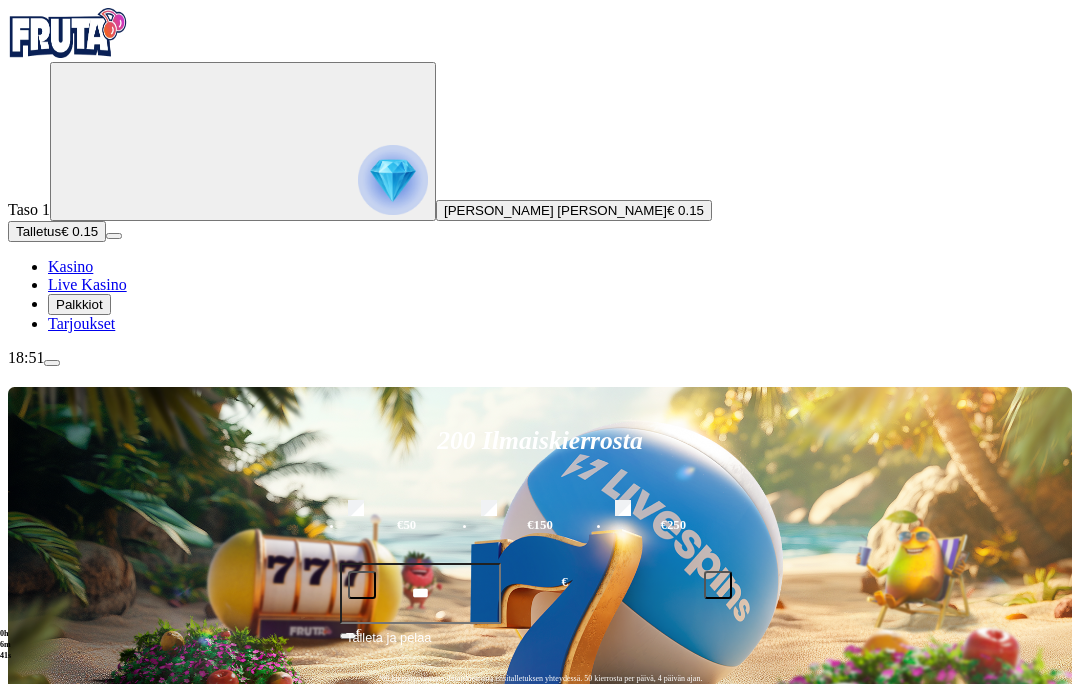 click at bounding box center (362, 585) 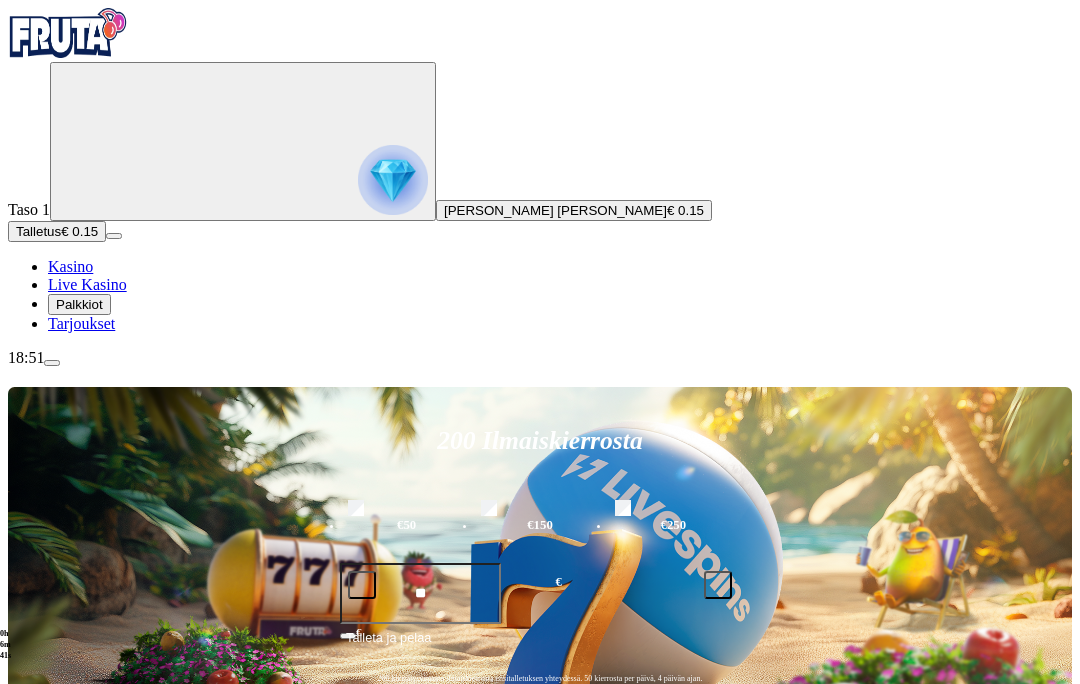 click at bounding box center [362, 585] 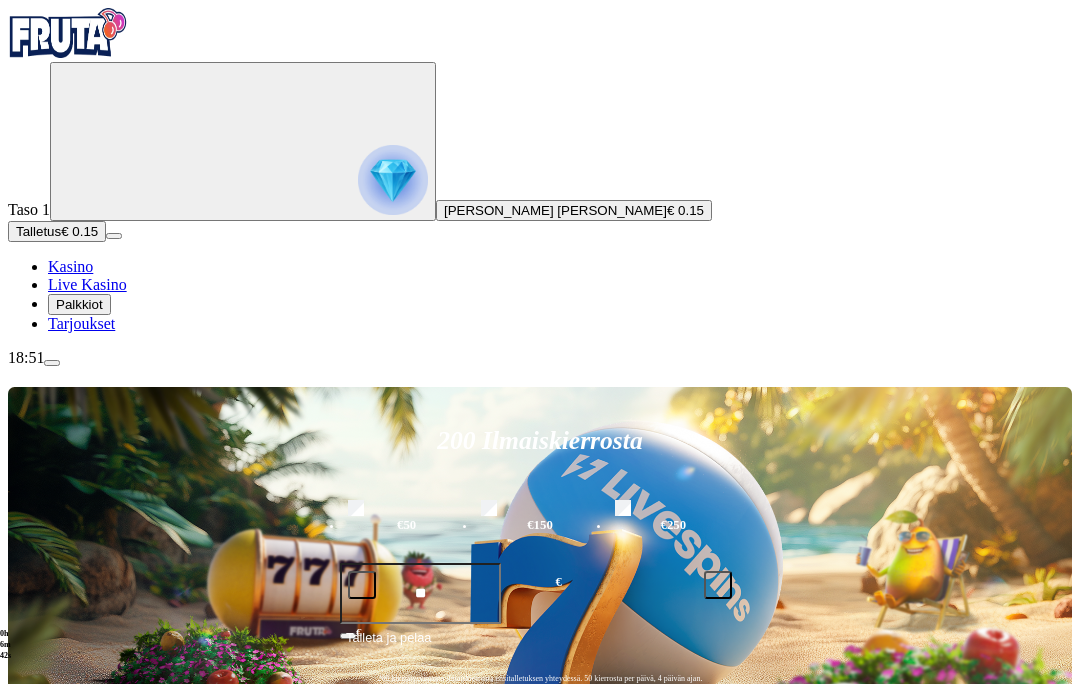click at bounding box center (362, 585) 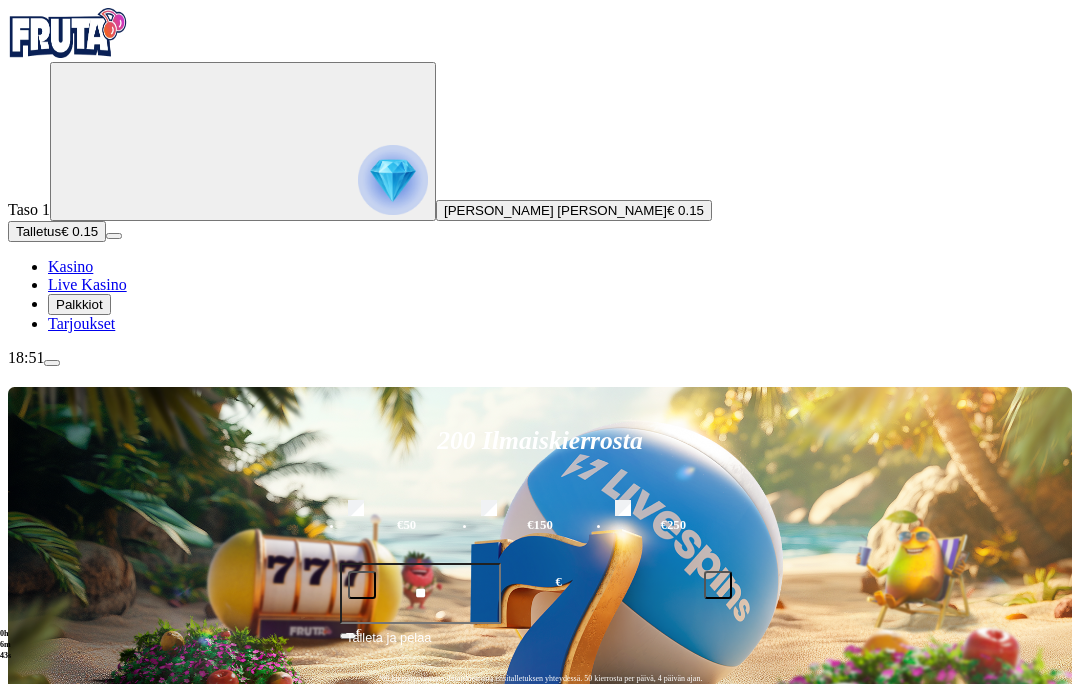 click at bounding box center [362, 585] 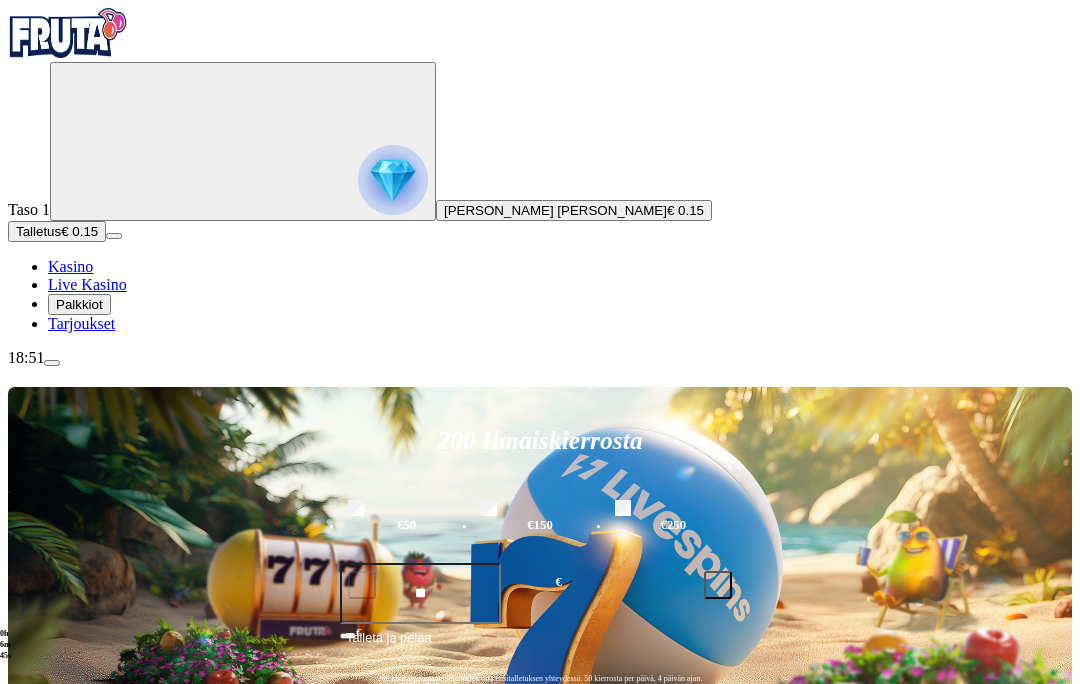 click on "Talleta ja pelaa" at bounding box center [388, 646] 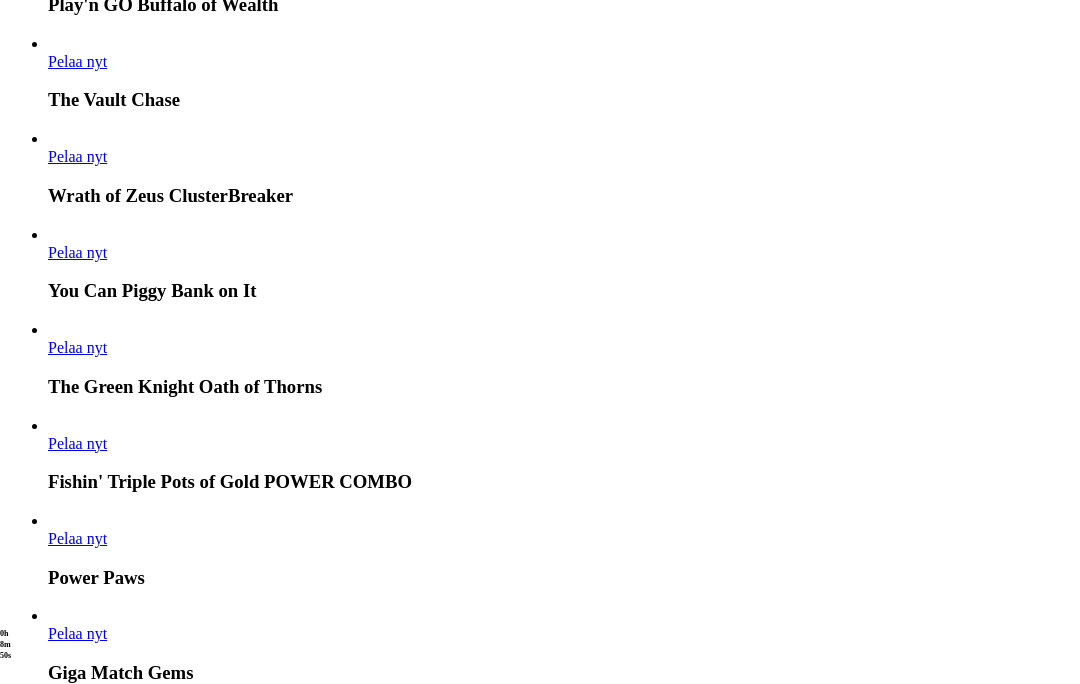 scroll, scrollTop: 2541, scrollLeft: 0, axis: vertical 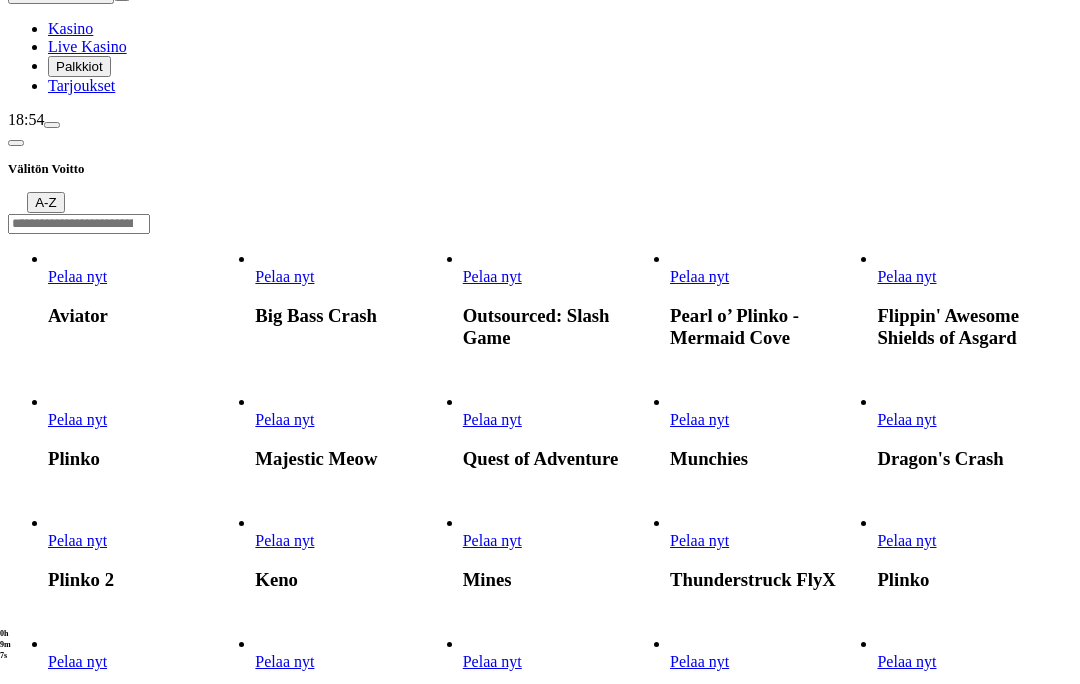 click at bounding box center [16, 143] 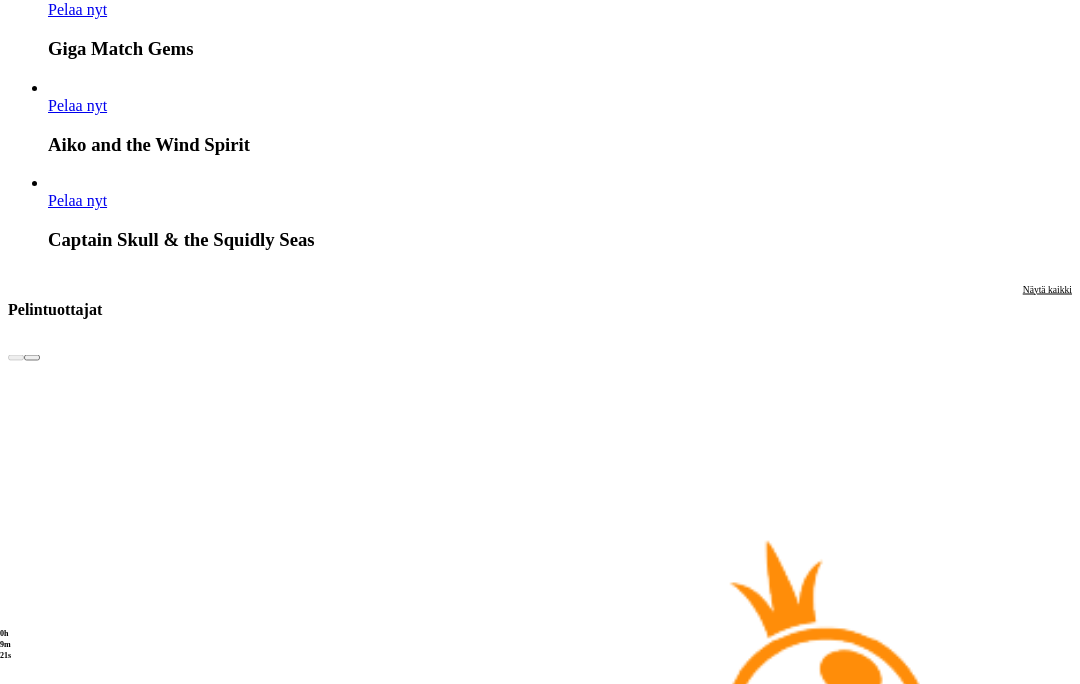 scroll, scrollTop: 3164, scrollLeft: 0, axis: vertical 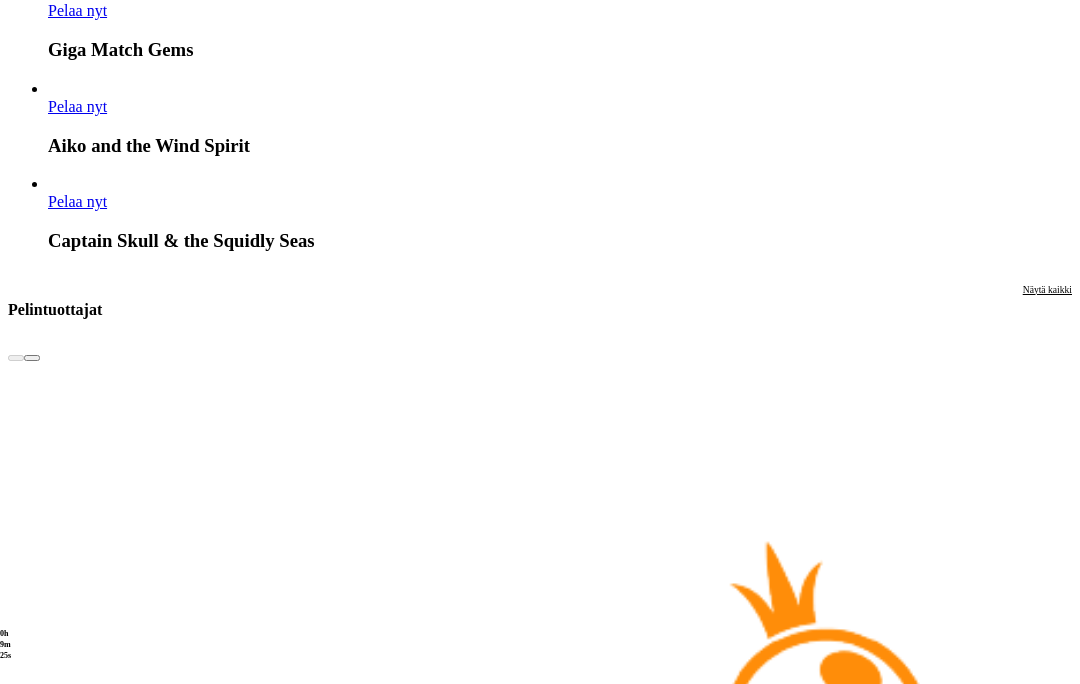 click at bounding box center [32, 24009] 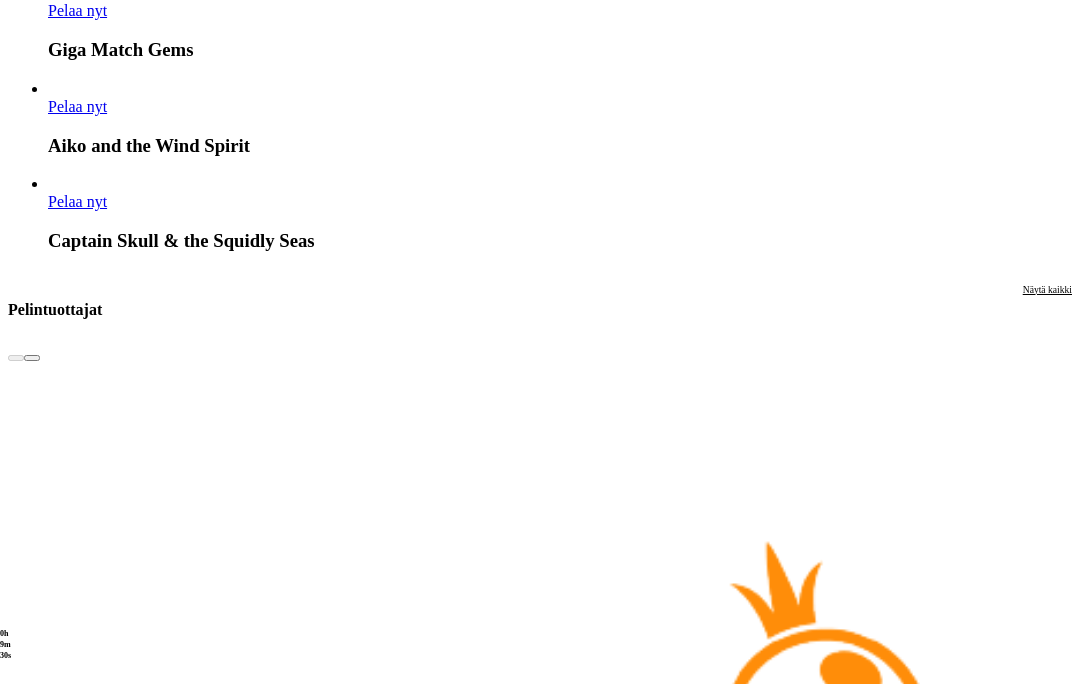 click at bounding box center (32, 24009) 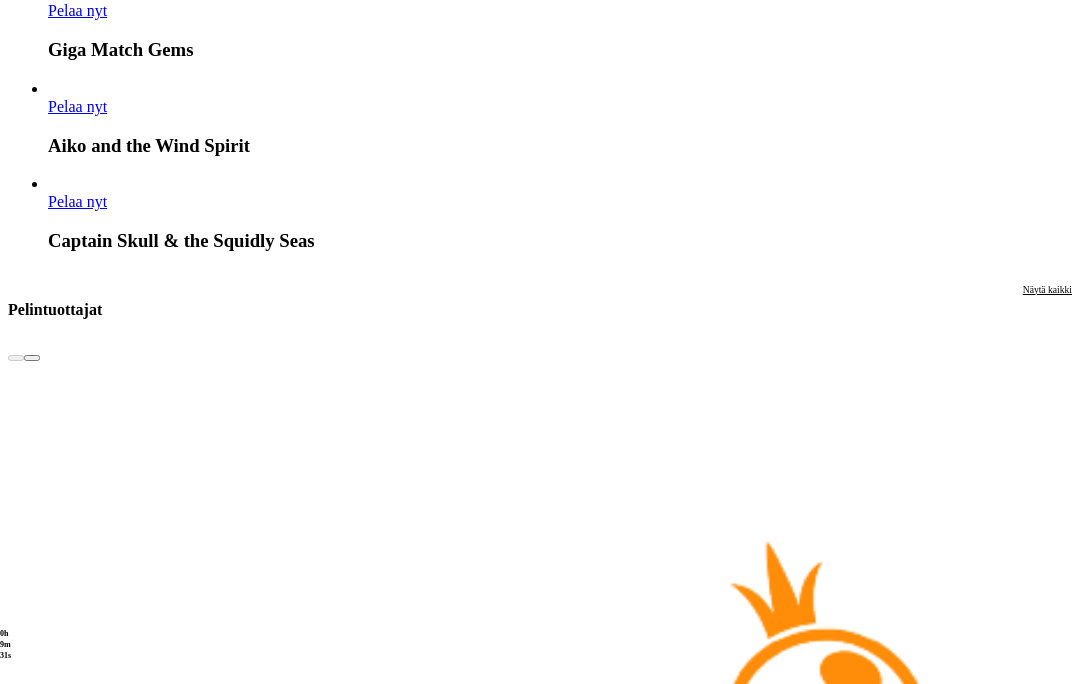 click at bounding box center [32, 24009] 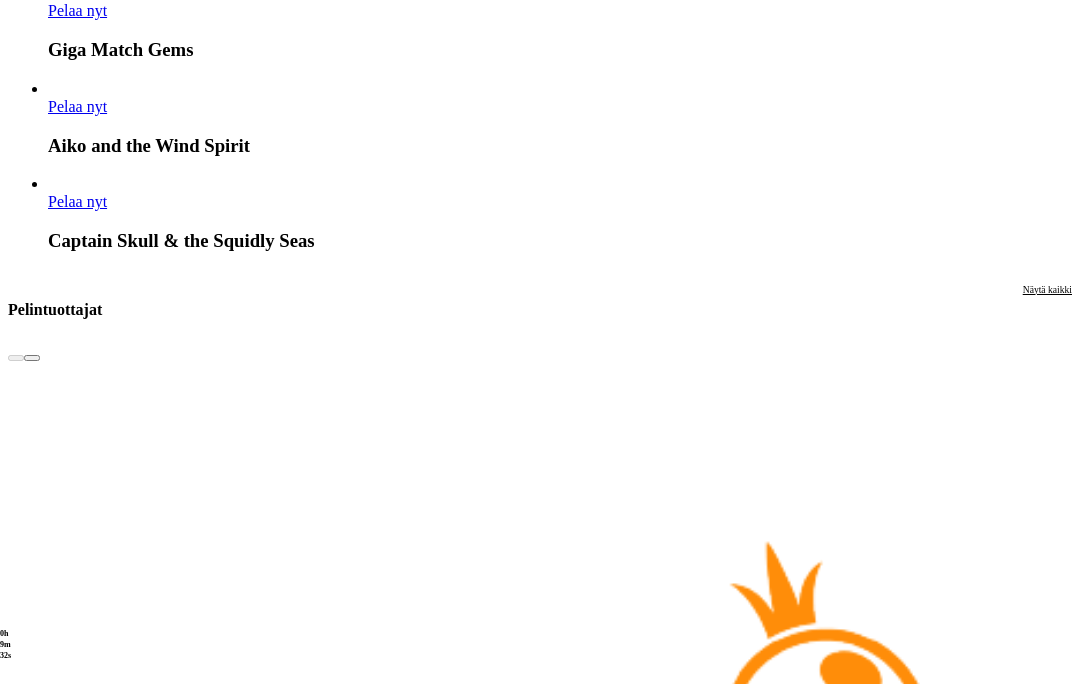 click at bounding box center [32, 24009] 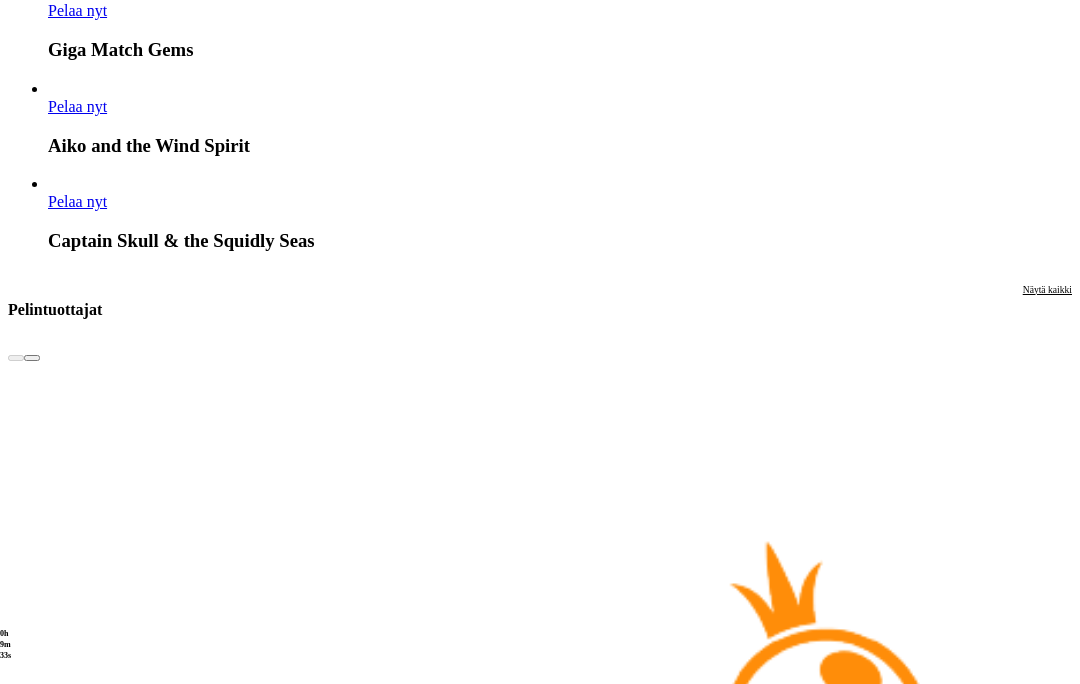 click at bounding box center (32, 24009) 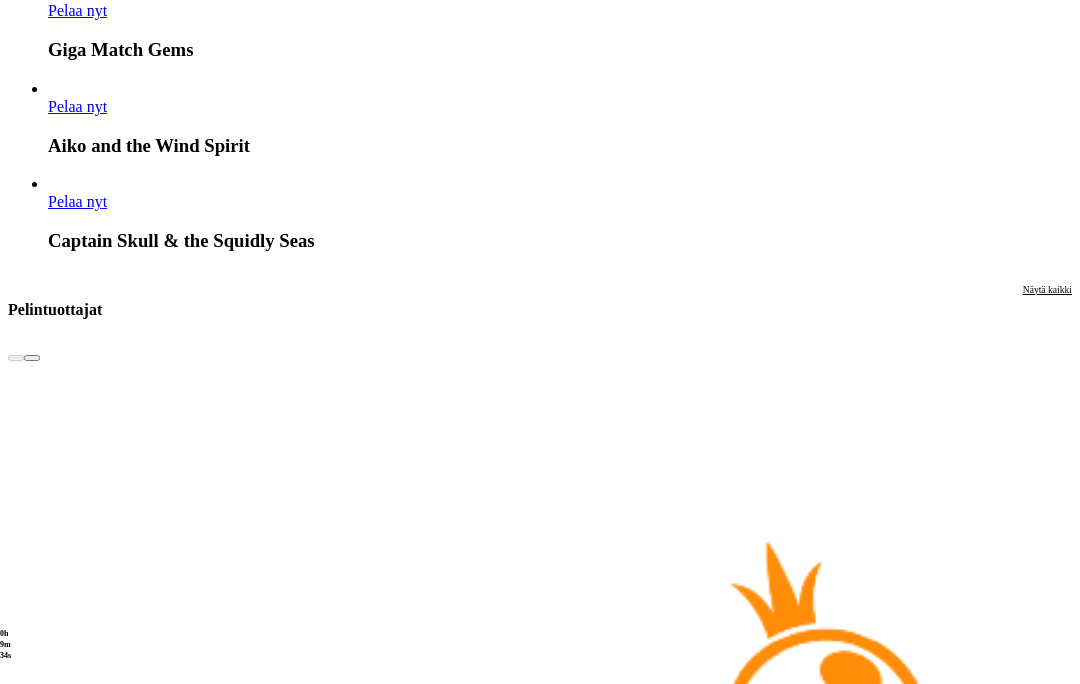 click at bounding box center [32, 24009] 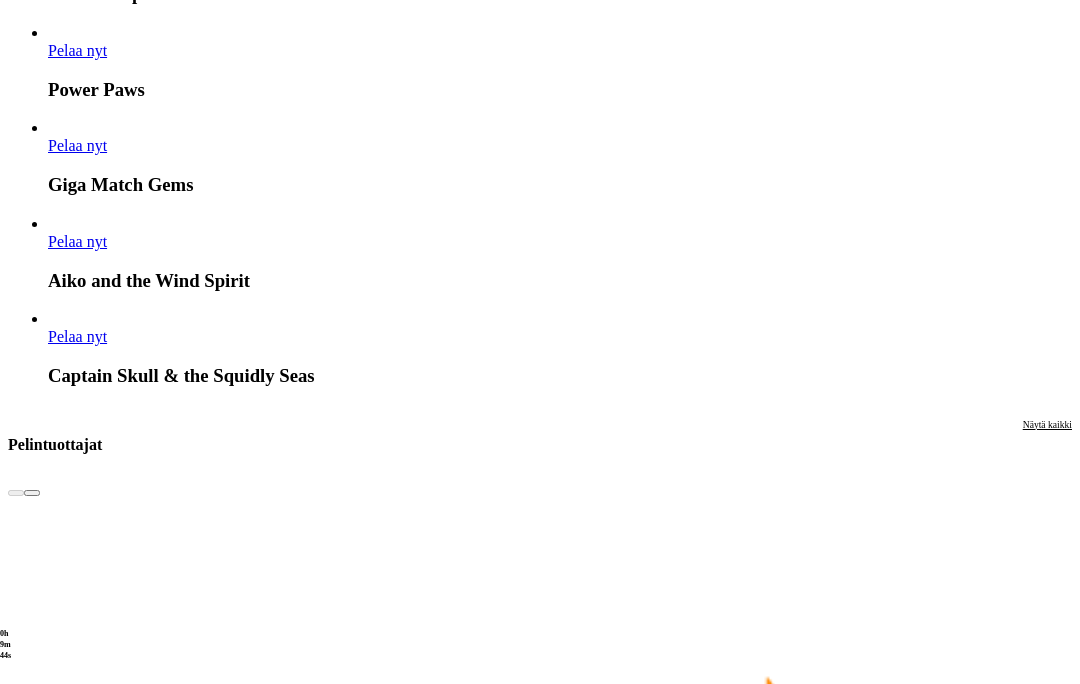 scroll, scrollTop: 3028, scrollLeft: 0, axis: vertical 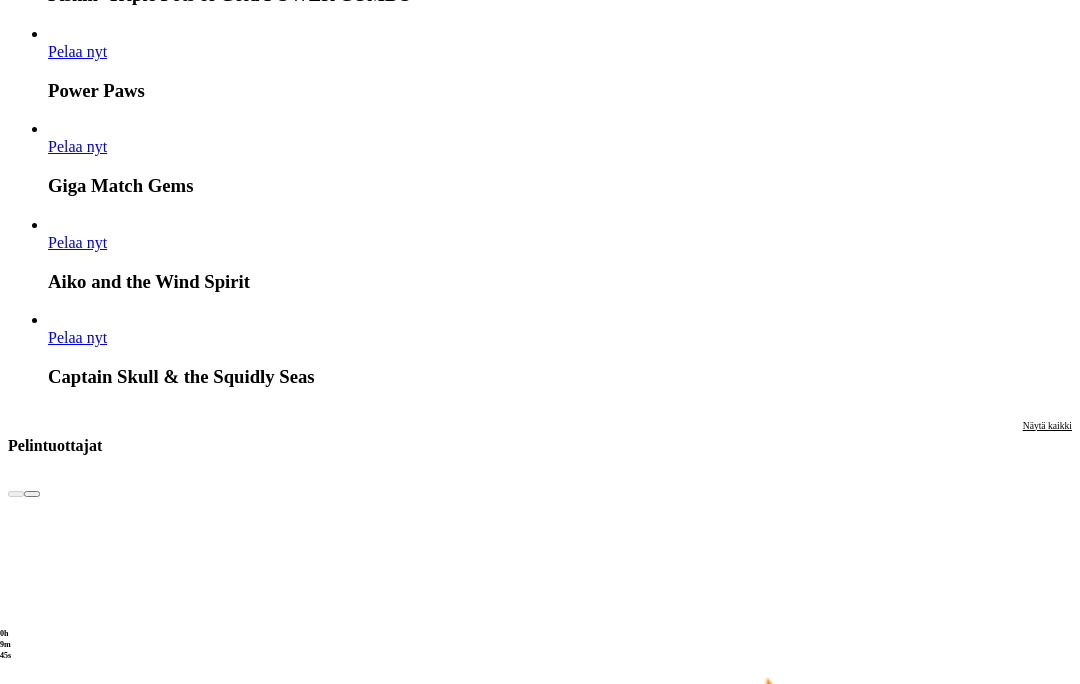 click at bounding box center (32, 22988) 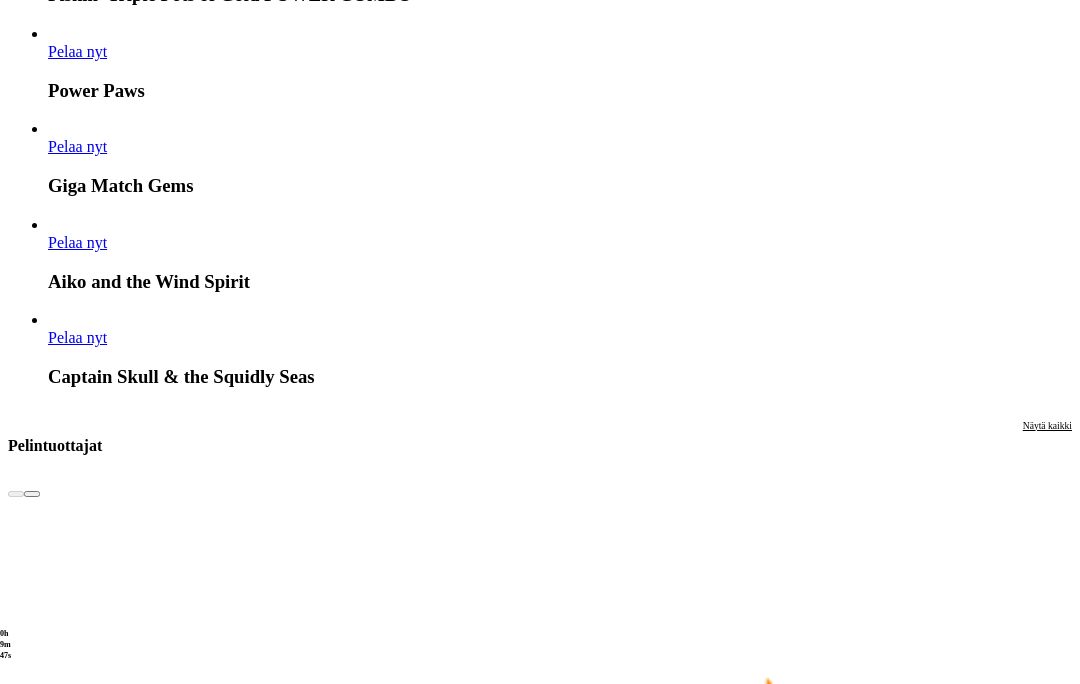 click at bounding box center (32, 22988) 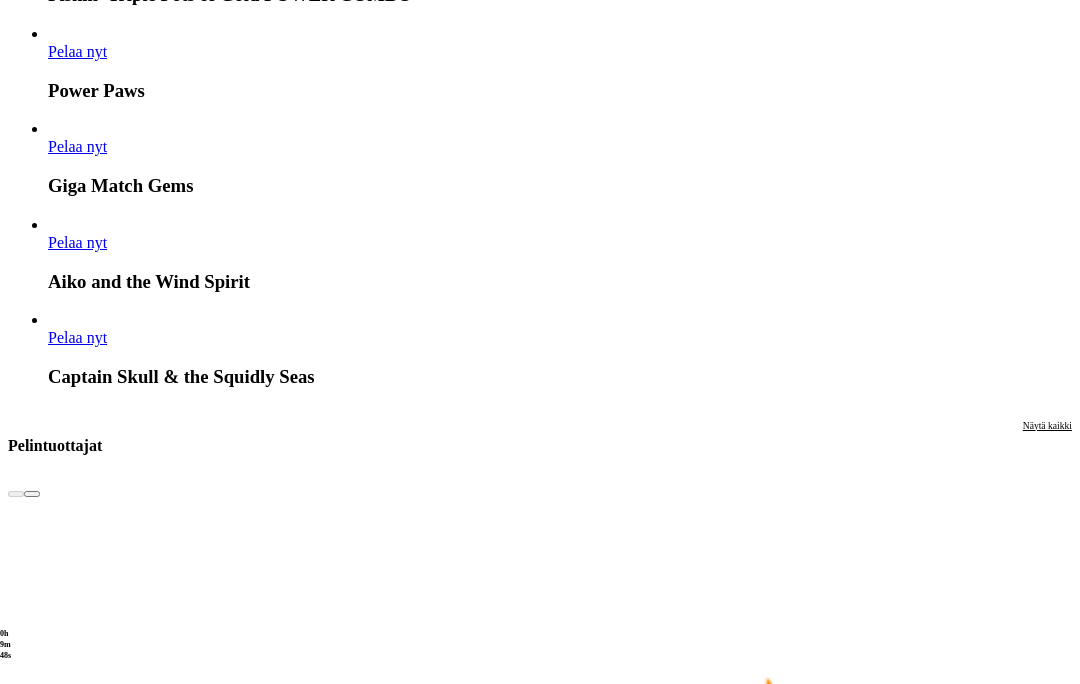click at bounding box center (32, 22988) 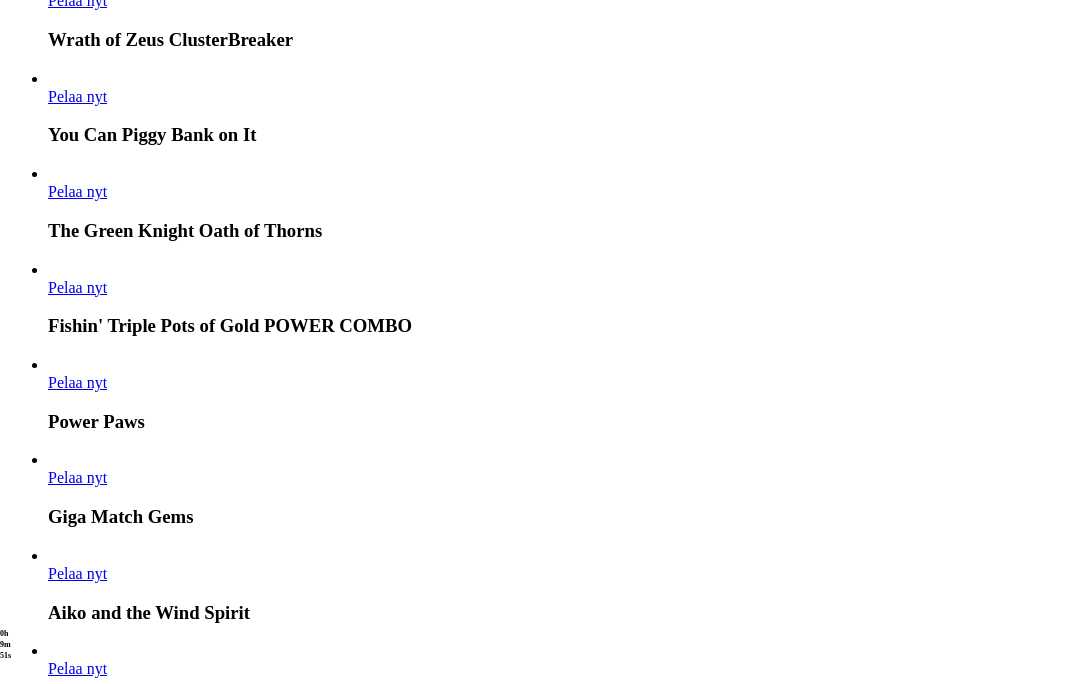 scroll, scrollTop: 2696, scrollLeft: 0, axis: vertical 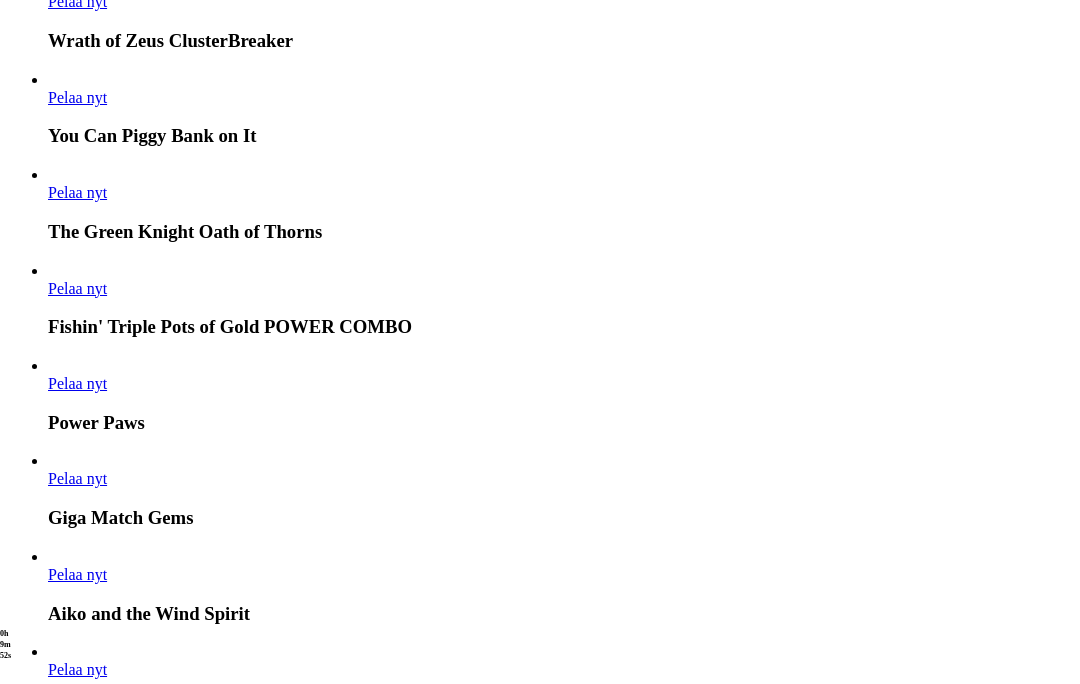 click at bounding box center (32, 22164) 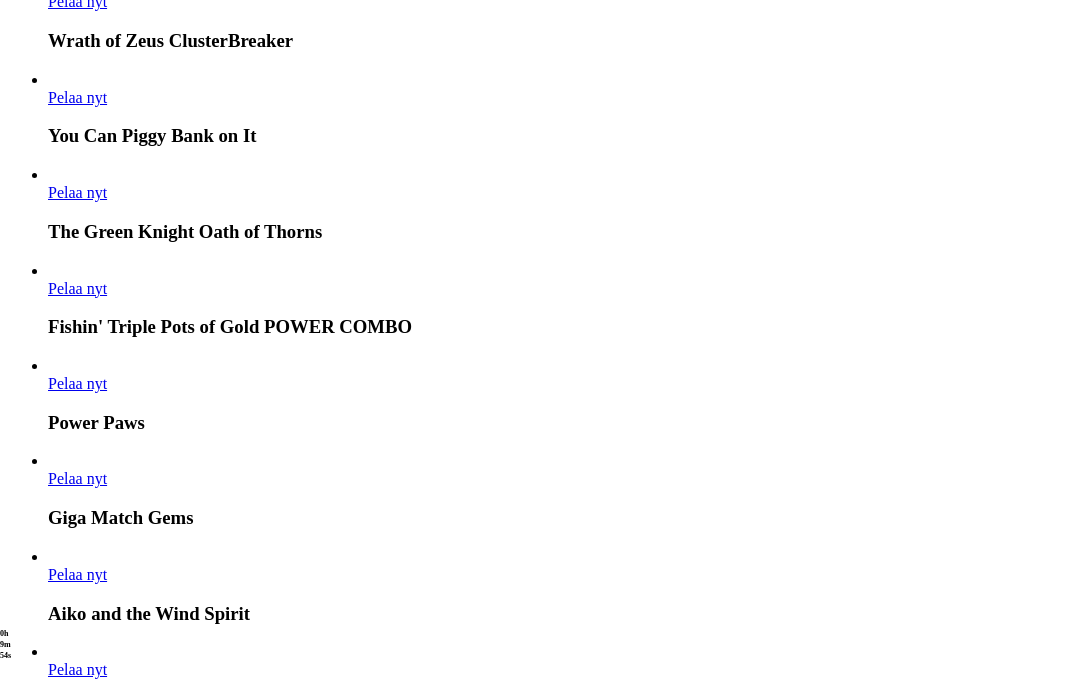 click at bounding box center [32, 22164] 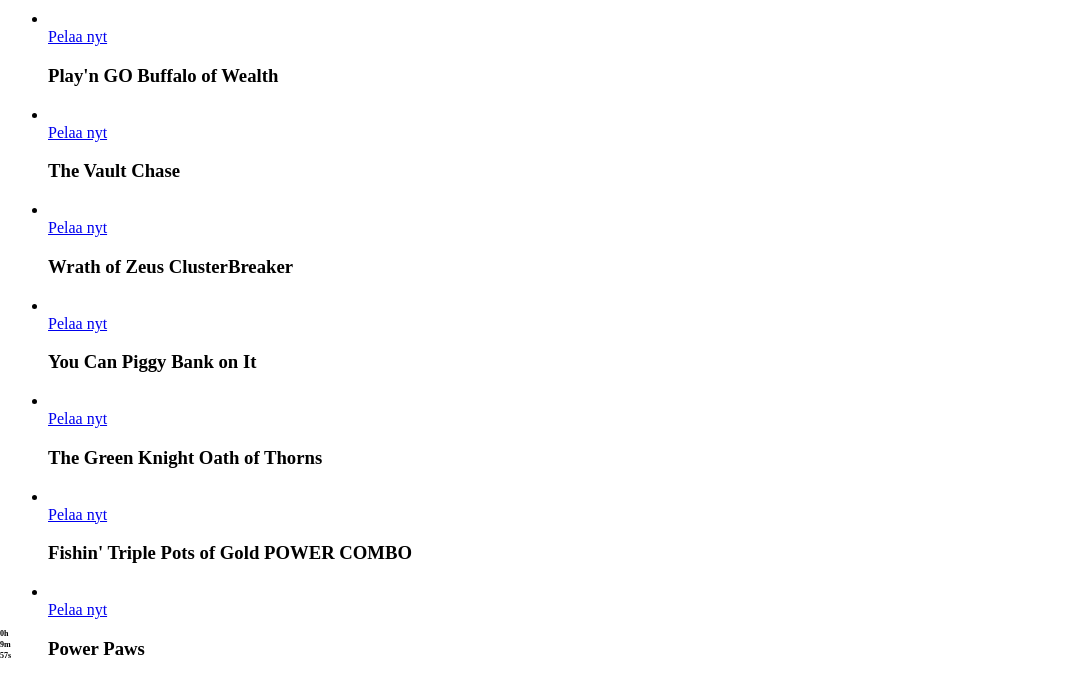scroll, scrollTop: 2469, scrollLeft: 0, axis: vertical 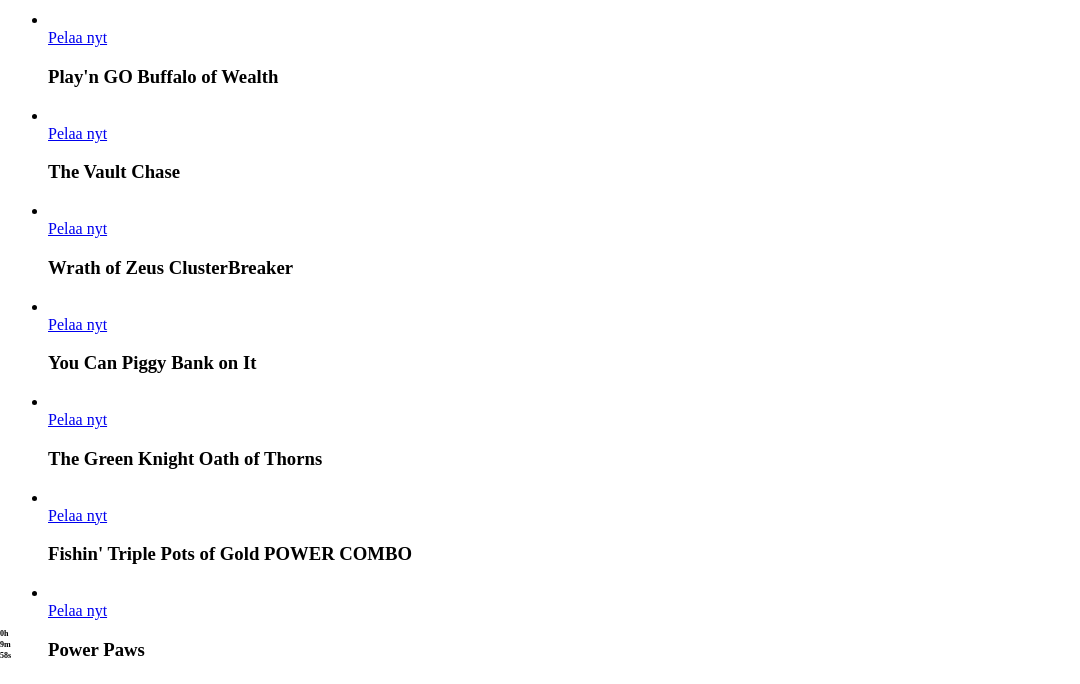 click at bounding box center [32, 21234] 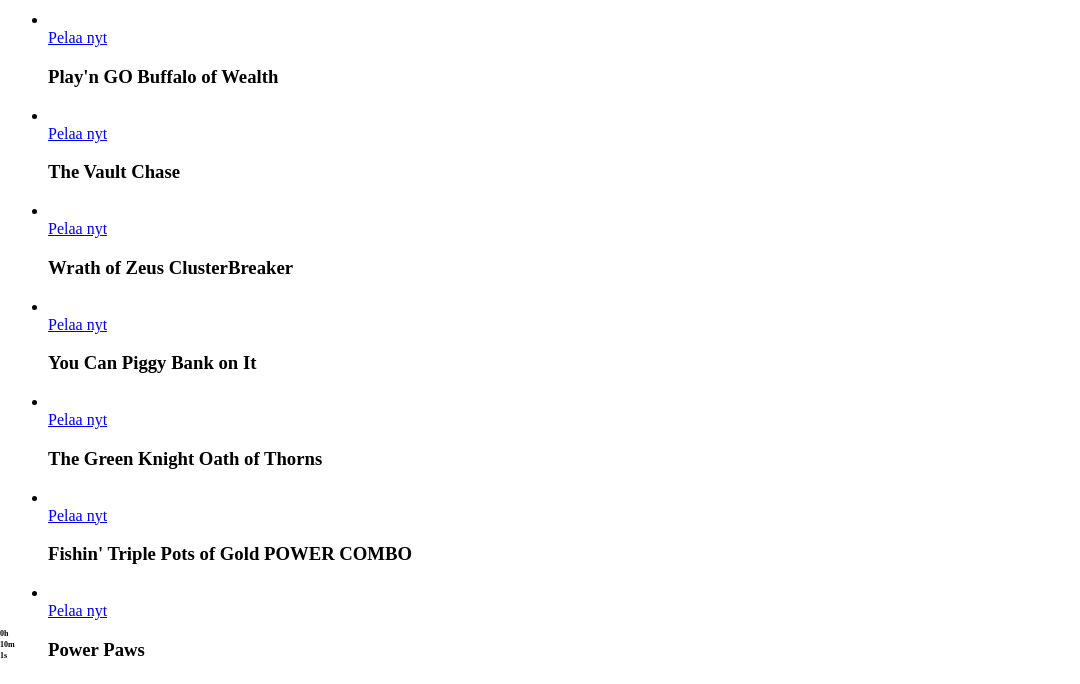 click at bounding box center [32, 17626] 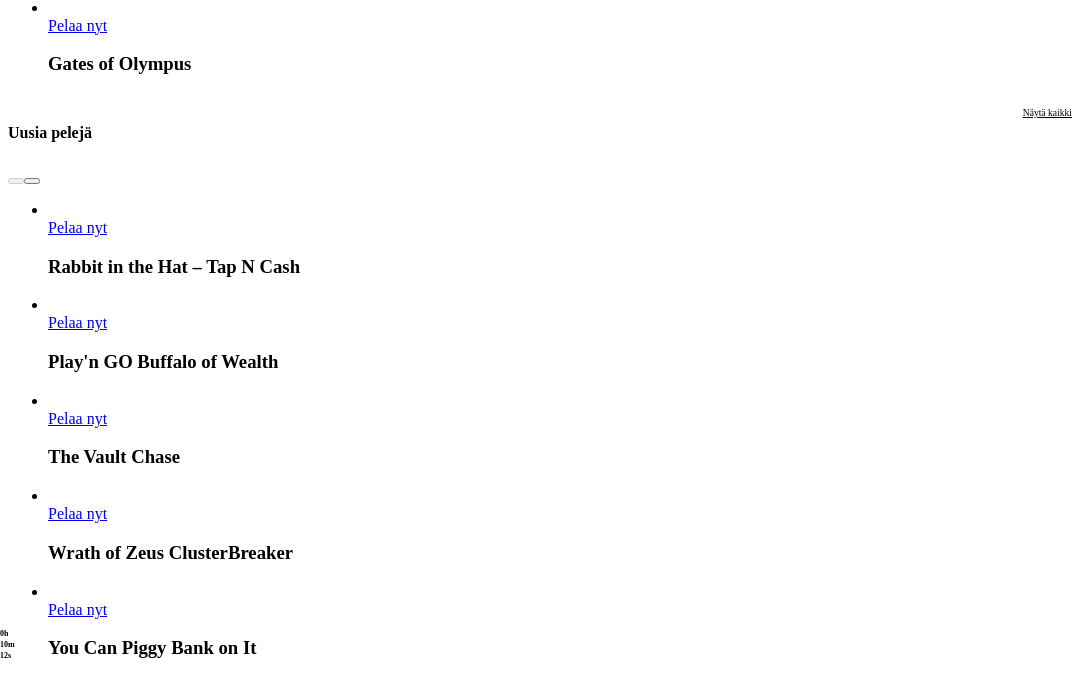 scroll, scrollTop: 2182, scrollLeft: 0, axis: vertical 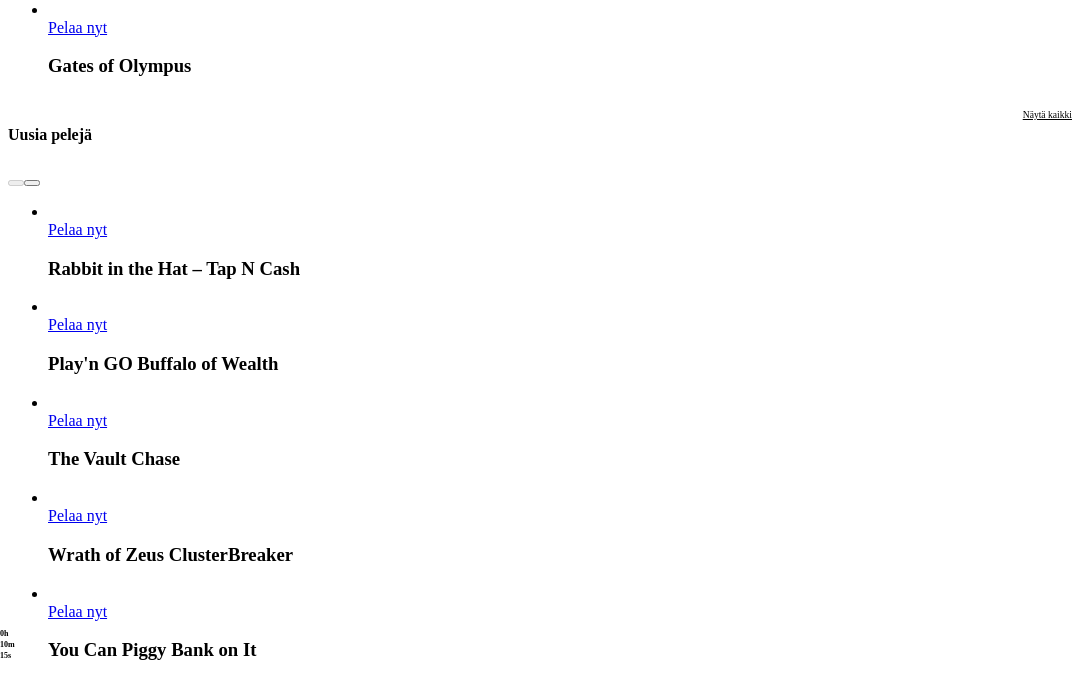 click at bounding box center [32, 15618] 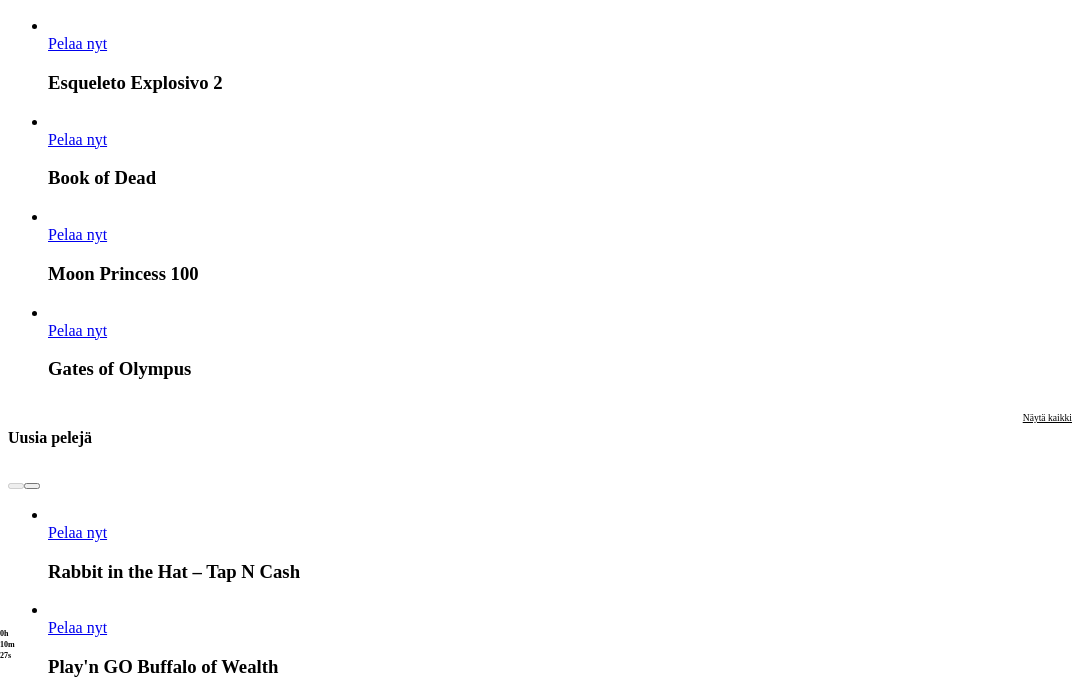 scroll, scrollTop: 1878, scrollLeft: 0, axis: vertical 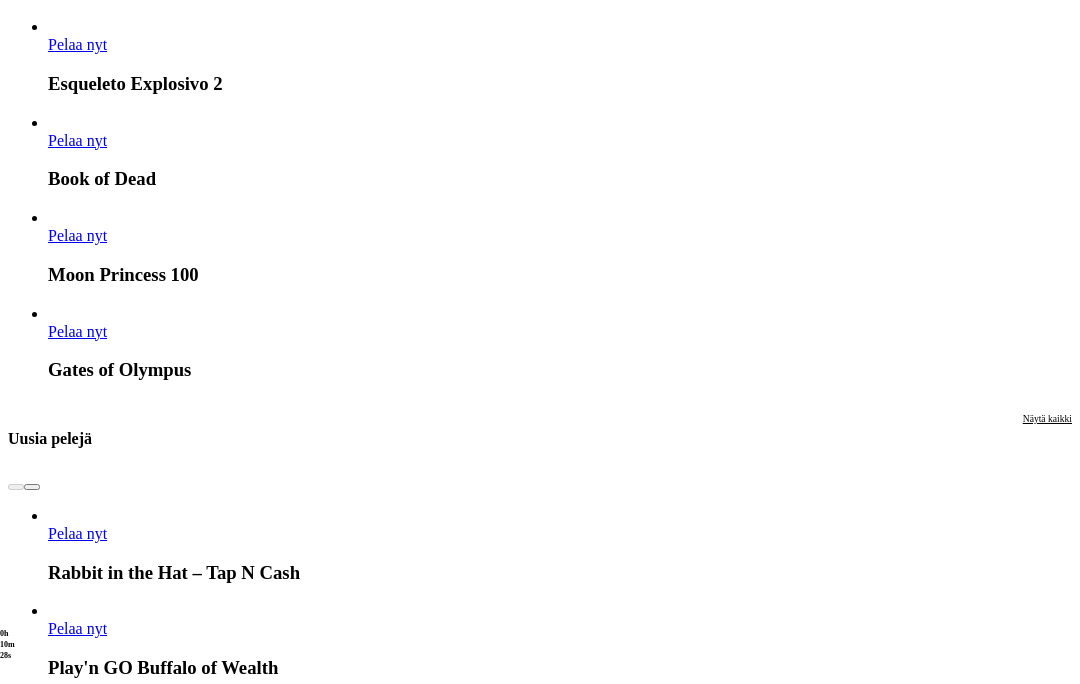 click at bounding box center (32, 14765) 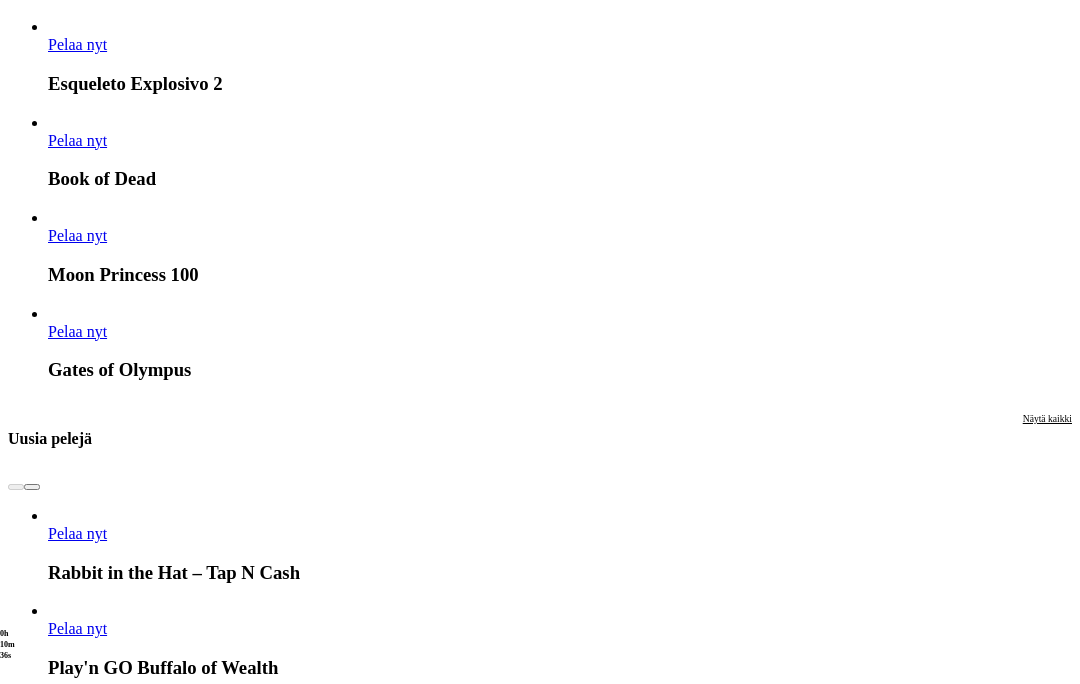 click on "Pelaa nyt" at bounding box center [-519, 15479] 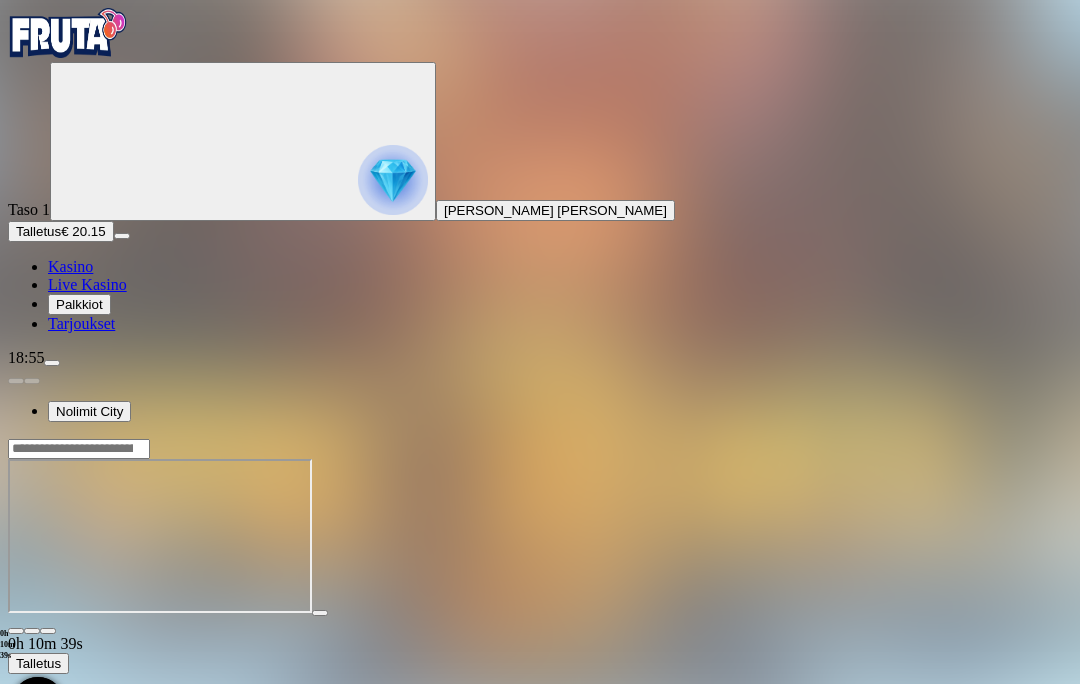 click at bounding box center [48, 631] 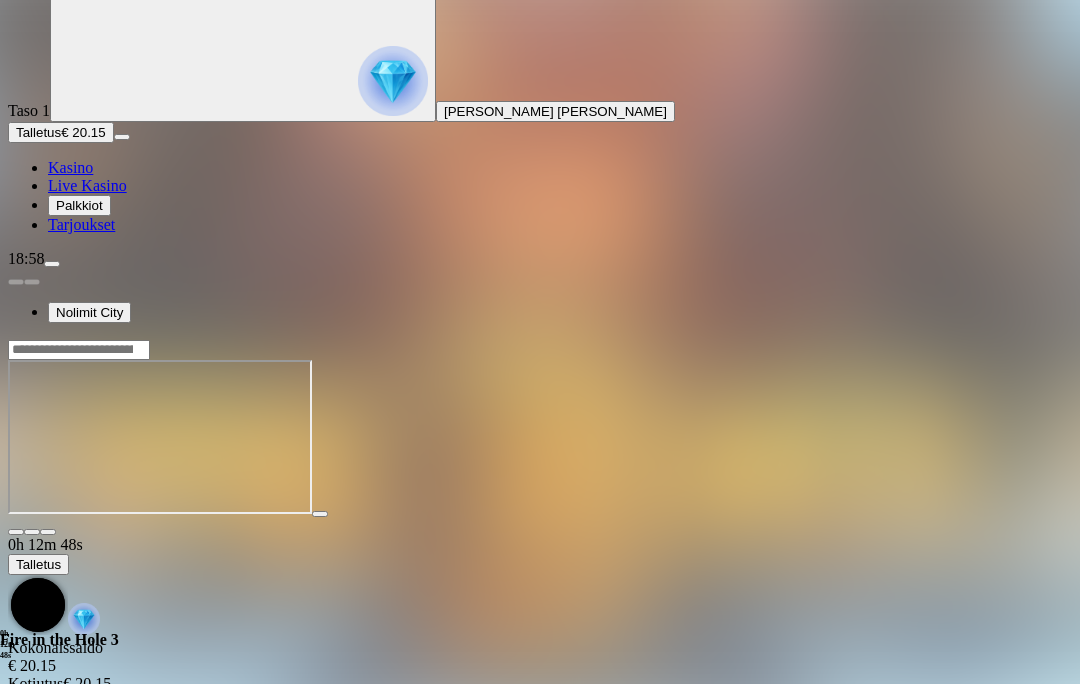 scroll, scrollTop: 105, scrollLeft: 0, axis: vertical 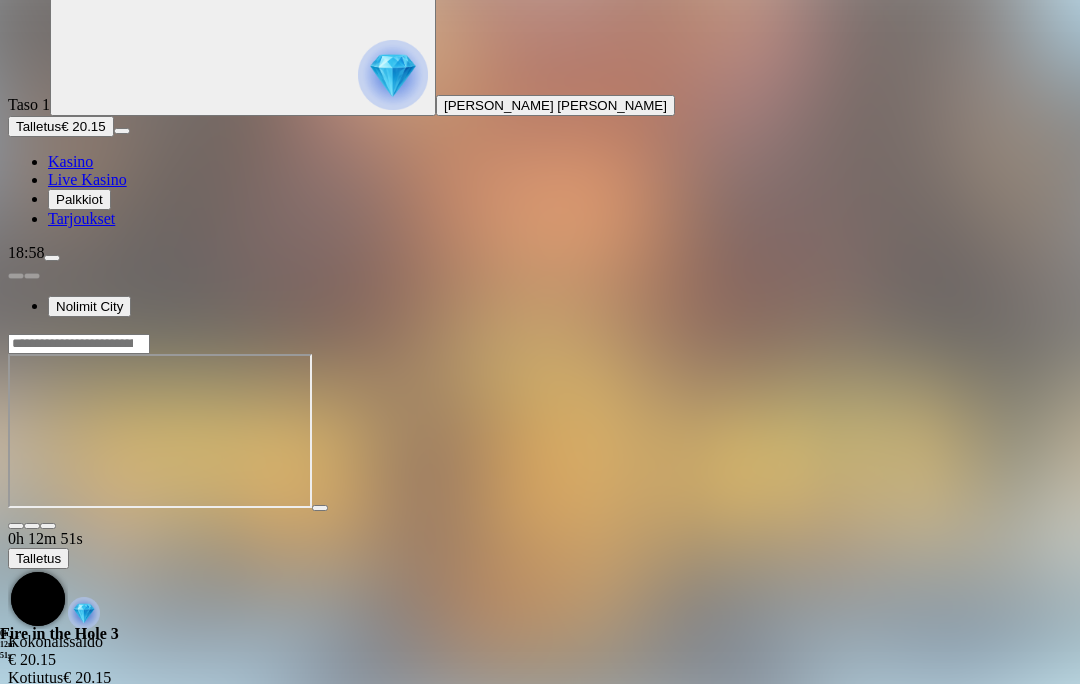 click on "Kasino" at bounding box center [70, 161] 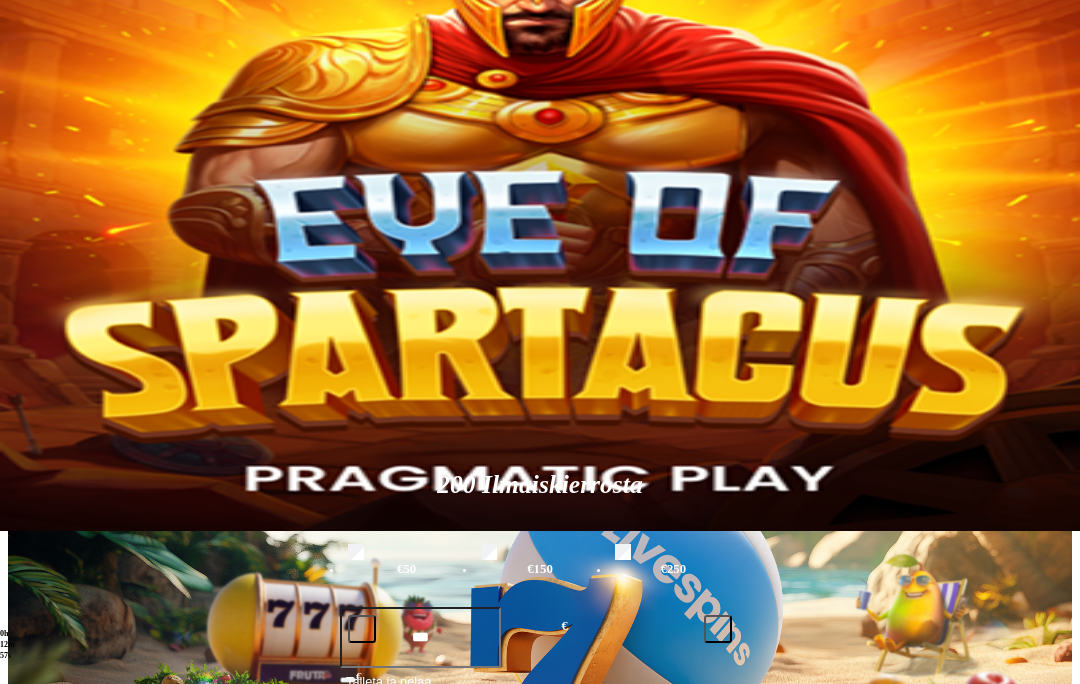 scroll, scrollTop: 150, scrollLeft: 0, axis: vertical 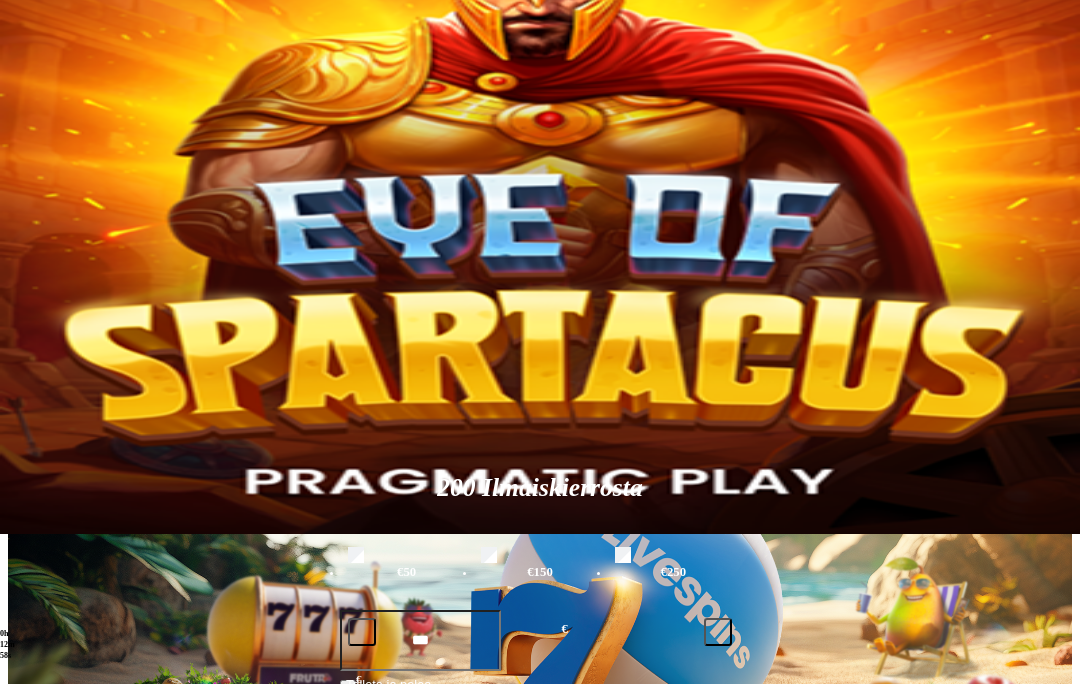click on "Pelaa nyt" at bounding box center [77, 1099] 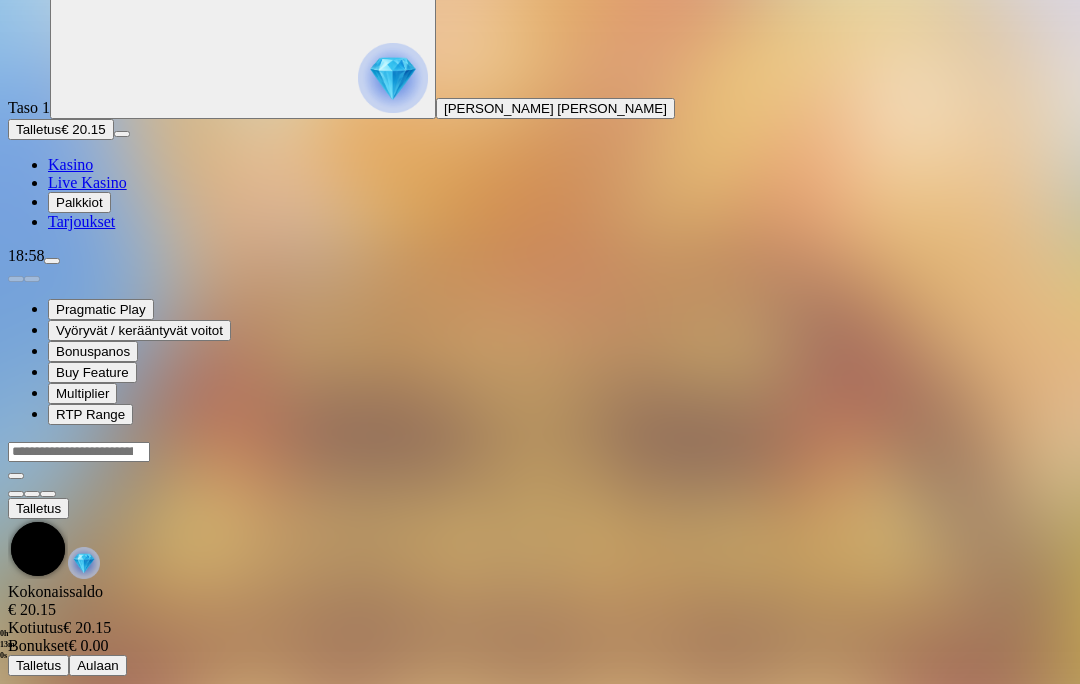 scroll, scrollTop: 0, scrollLeft: 0, axis: both 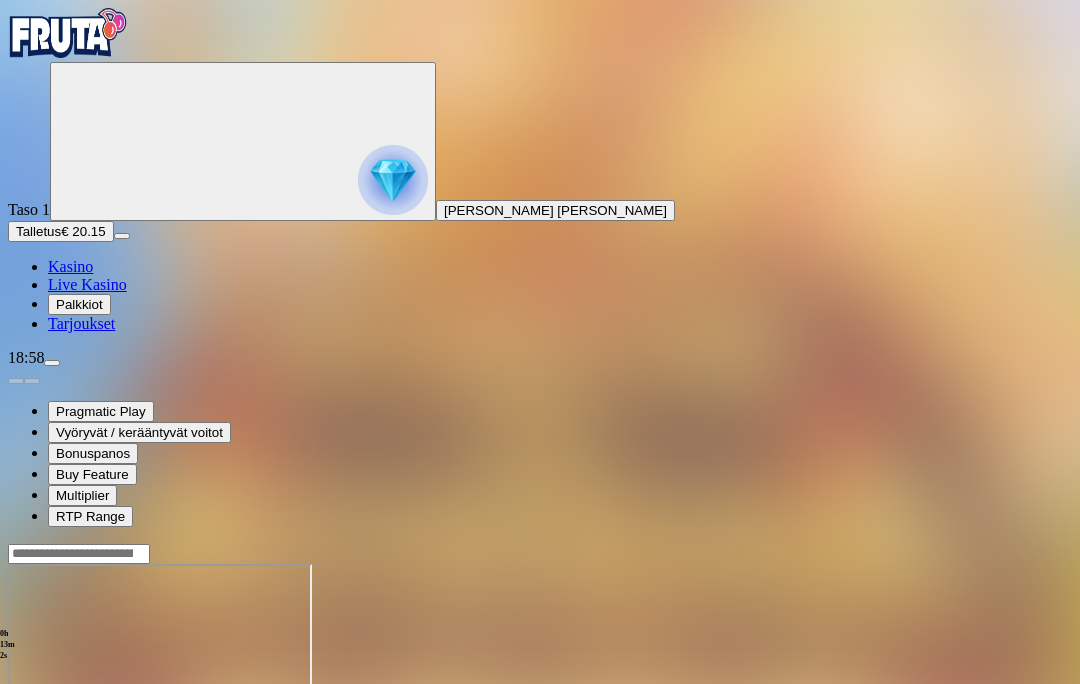 click at bounding box center [48, 736] 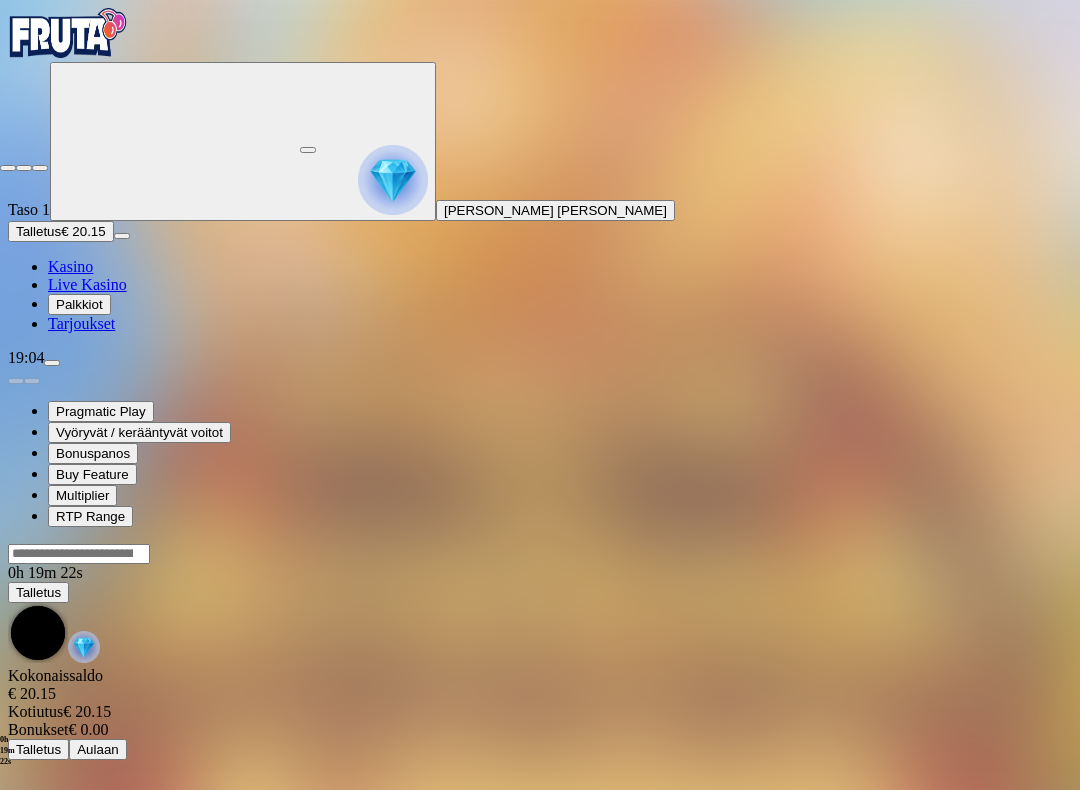 click at bounding box center (40, 168) 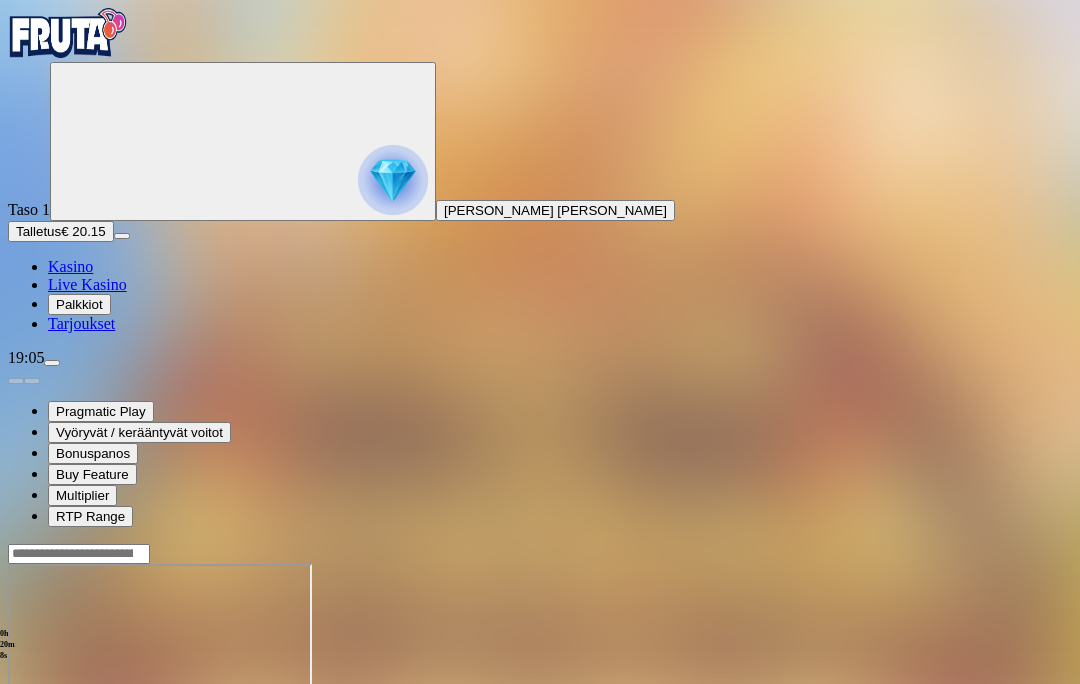 click at bounding box center (68, 33) 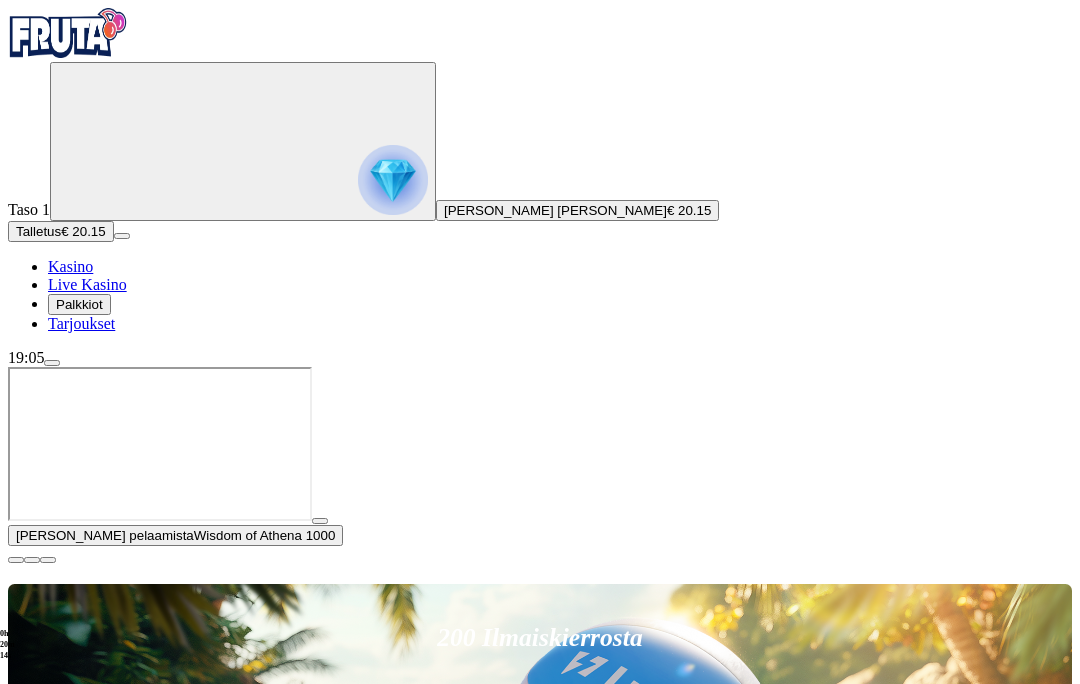 click on "[PERSON_NAME]" at bounding box center (555, 210) 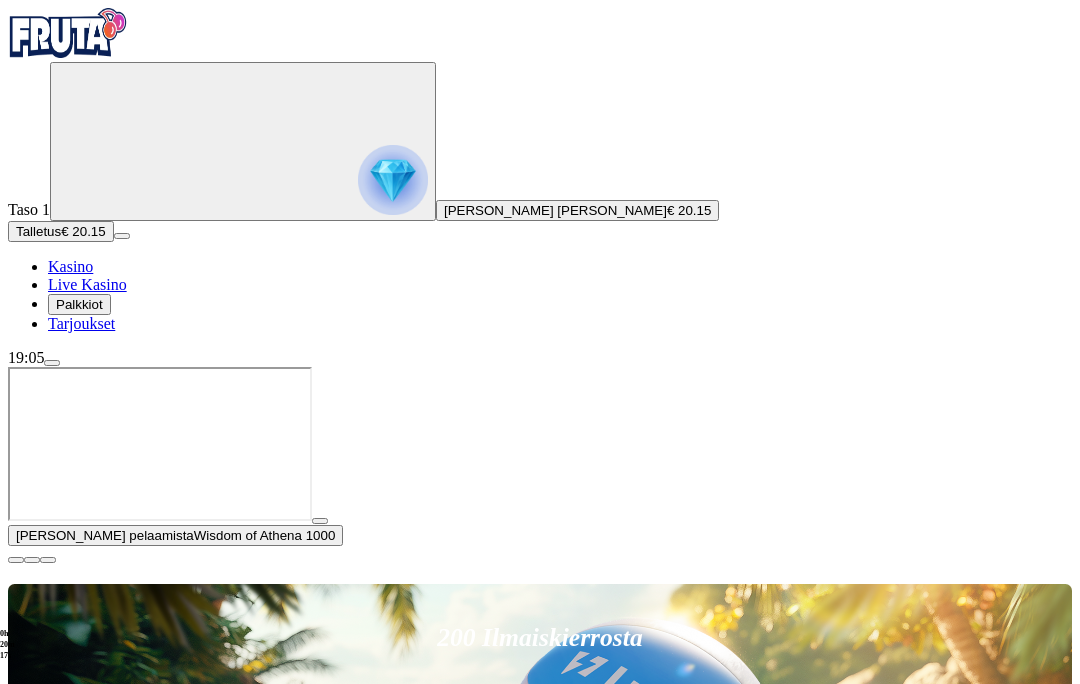 scroll, scrollTop: 27, scrollLeft: 0, axis: vertical 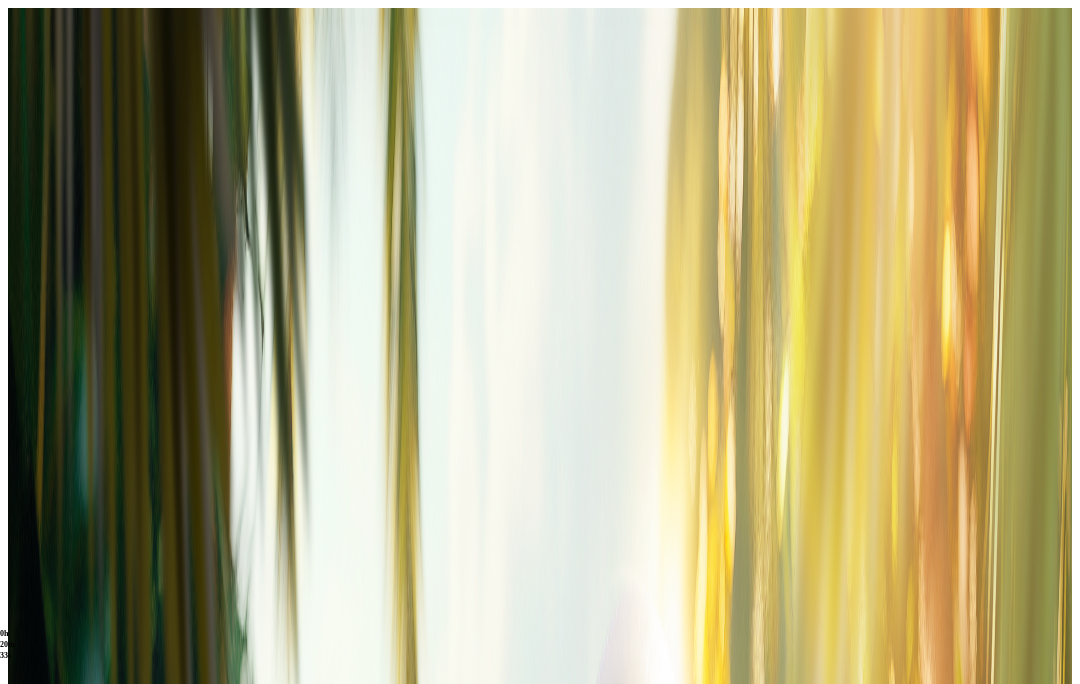 click on "[PERSON_NAME]" at bounding box center (499, 210) 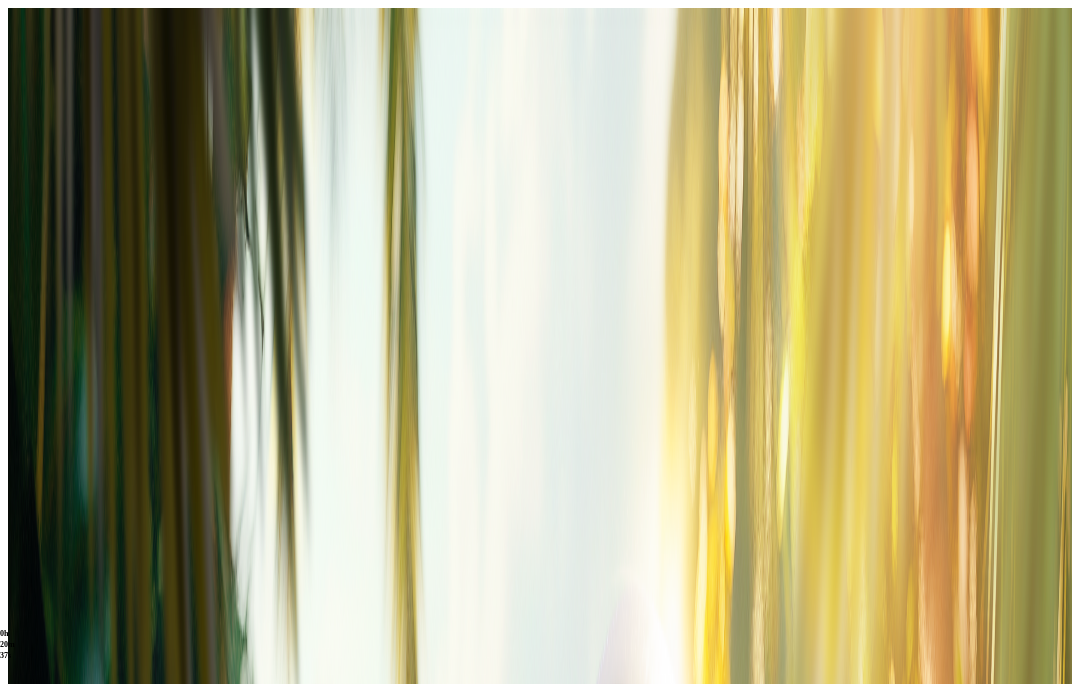 click at bounding box center [16, 466] 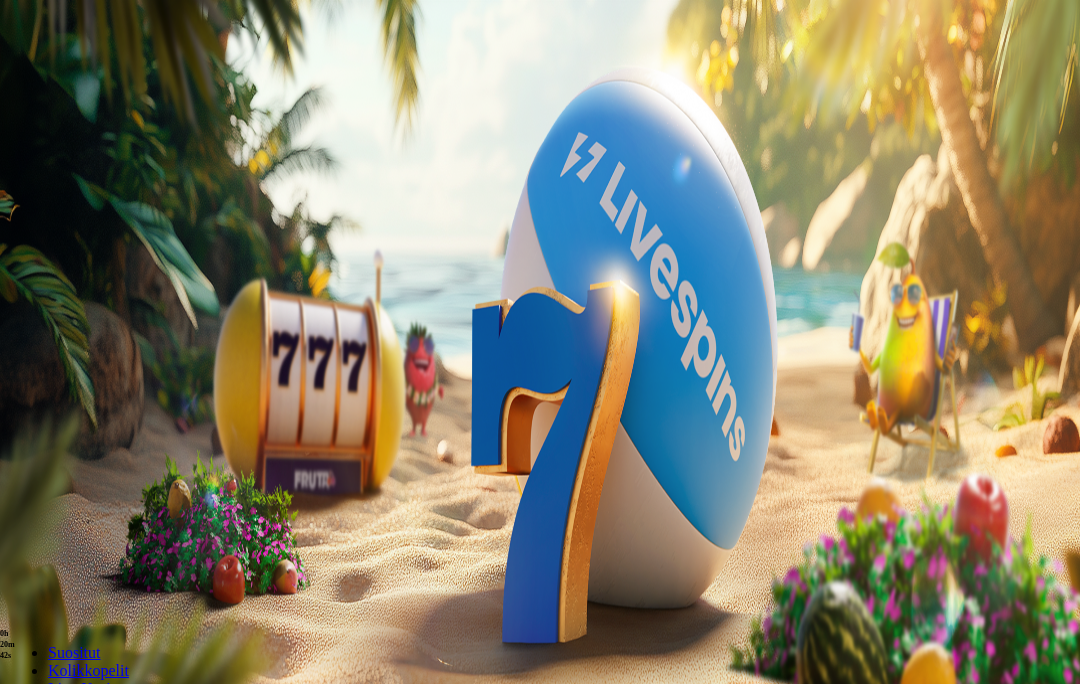click at bounding box center (52, 363) 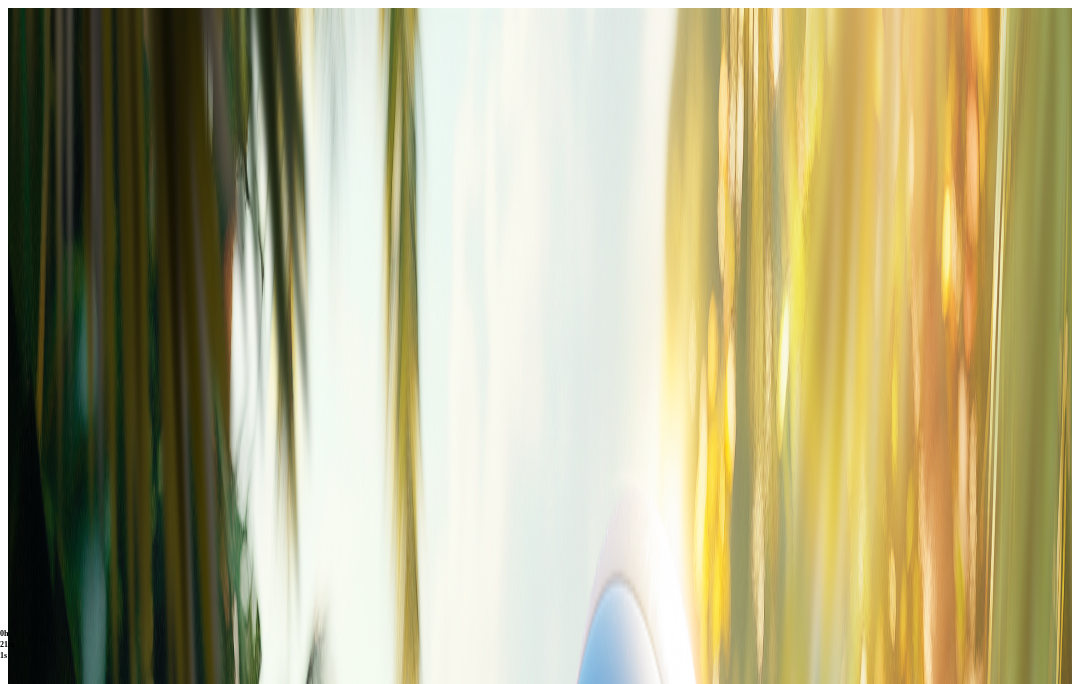 click on "Pelitauko" at bounding box center (83, 775) 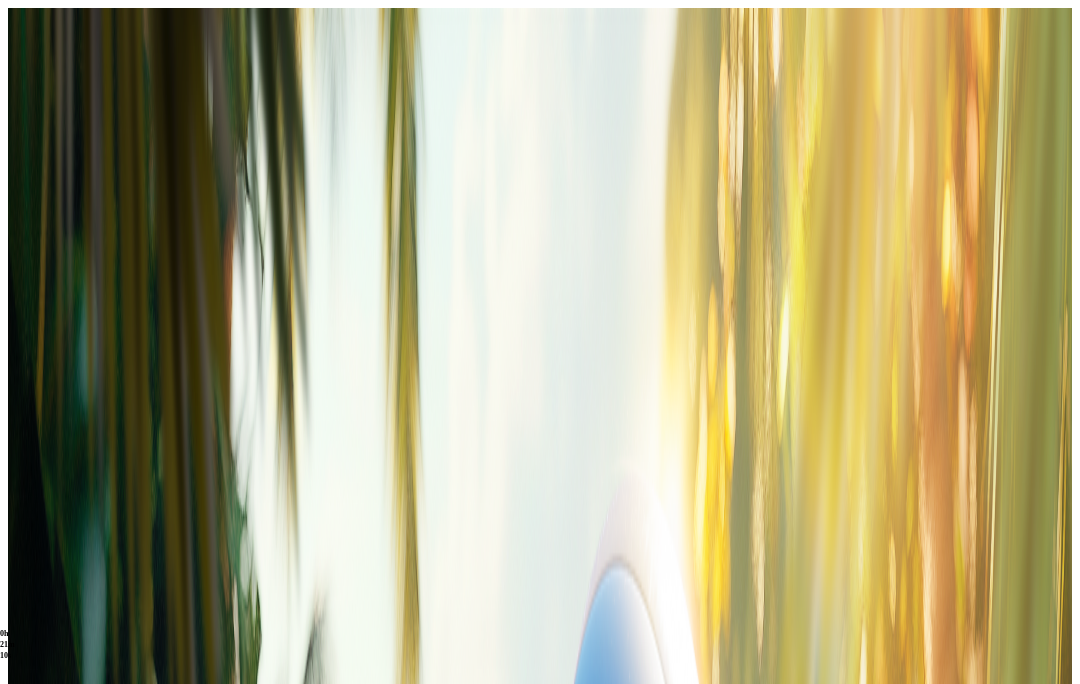 click on "[EMAIL_ADDRESS][DOMAIN_NAME]" at bounding box center [629, 598] 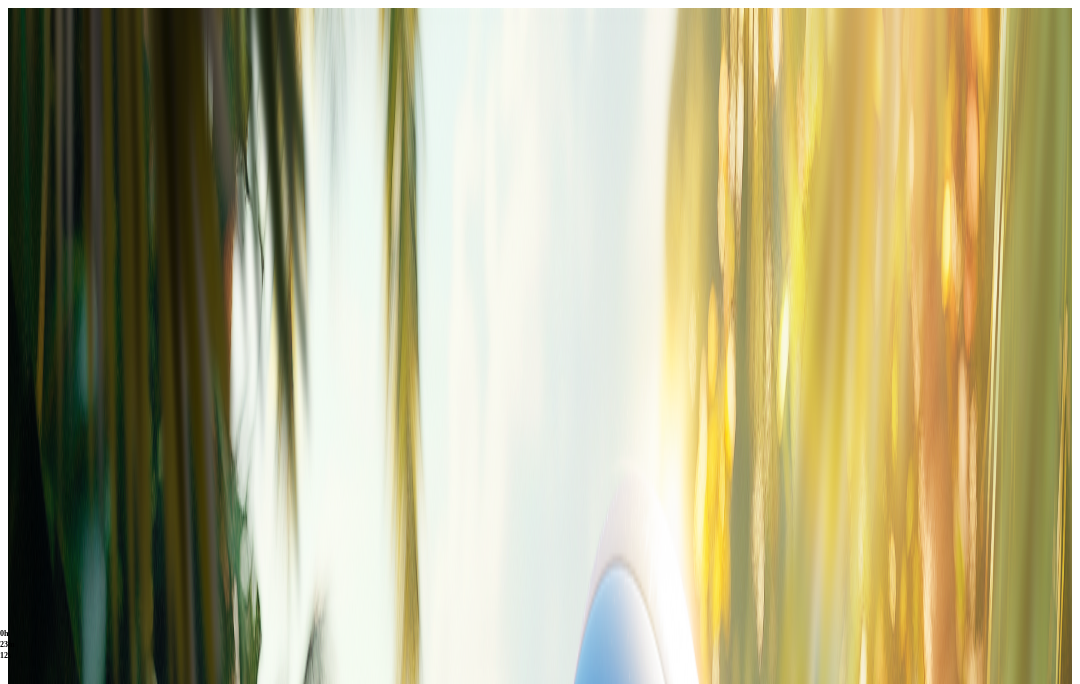 click at bounding box center (16, 466) 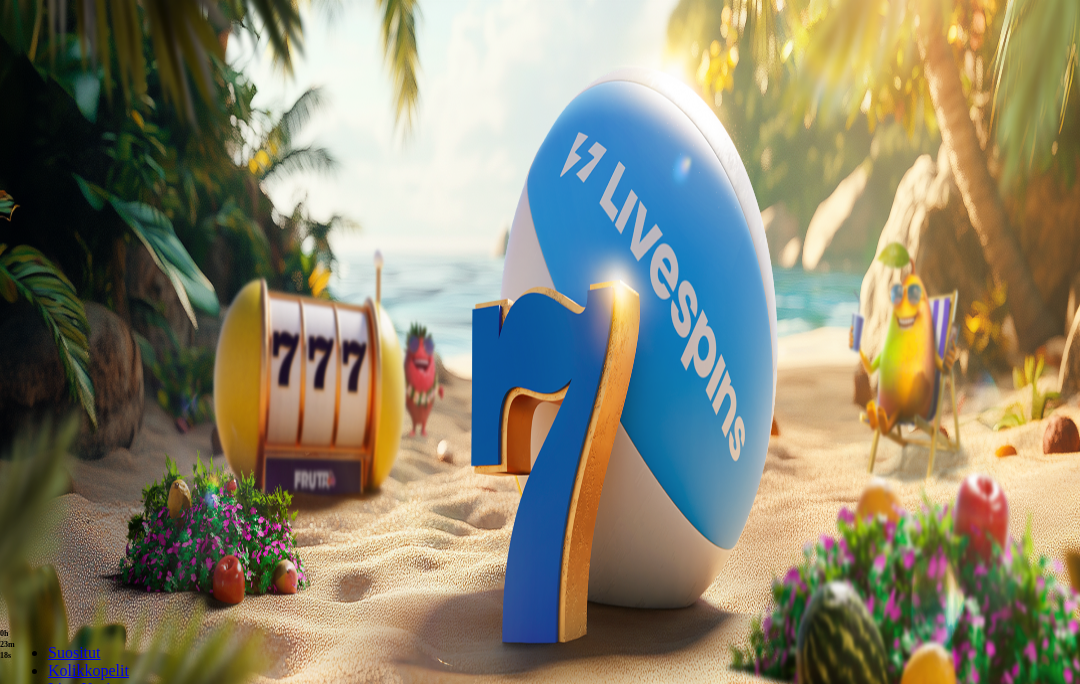 click on "[PERSON_NAME]" at bounding box center (499, 210) 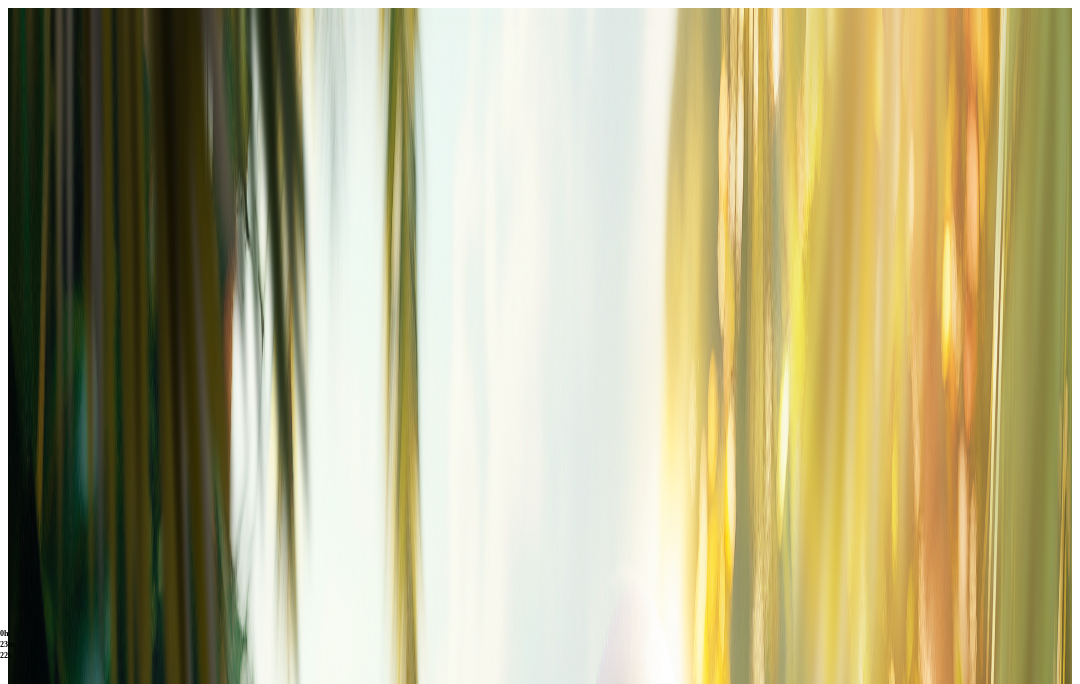 click at bounding box center [16, 466] 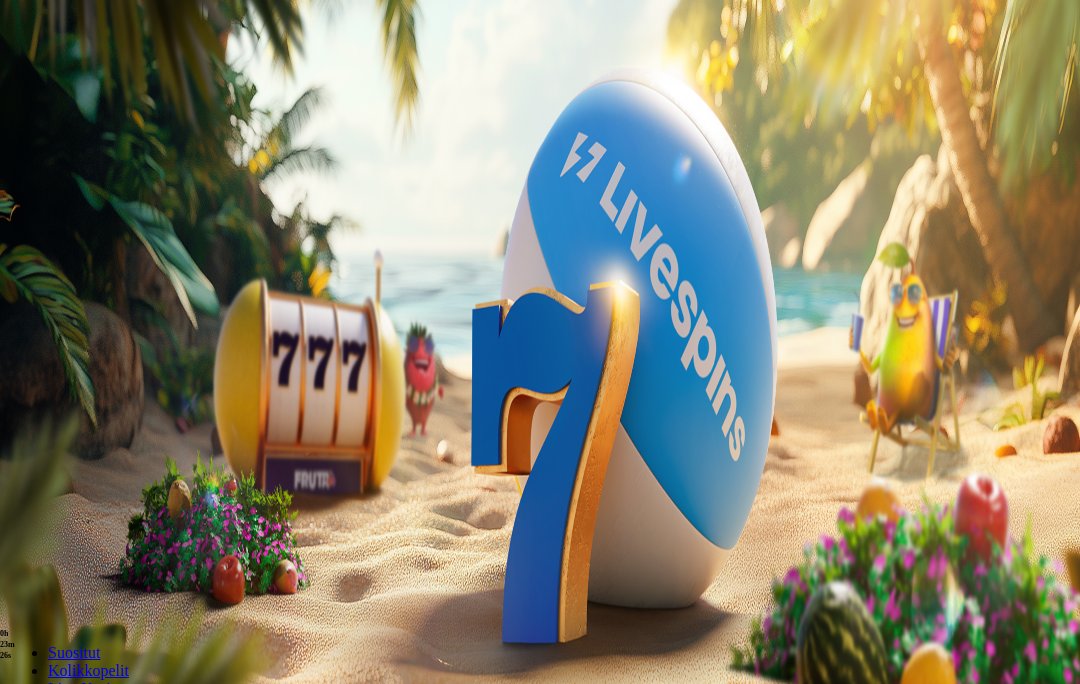 click at bounding box center [52, 363] 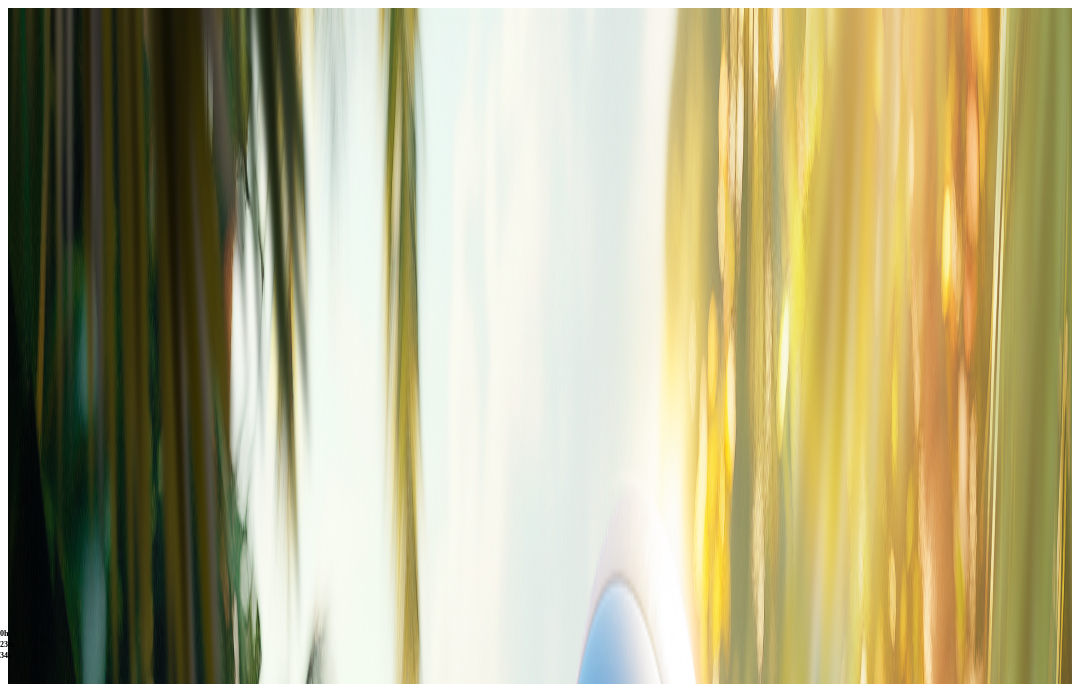 click on "Peli" at bounding box center (67, 712) 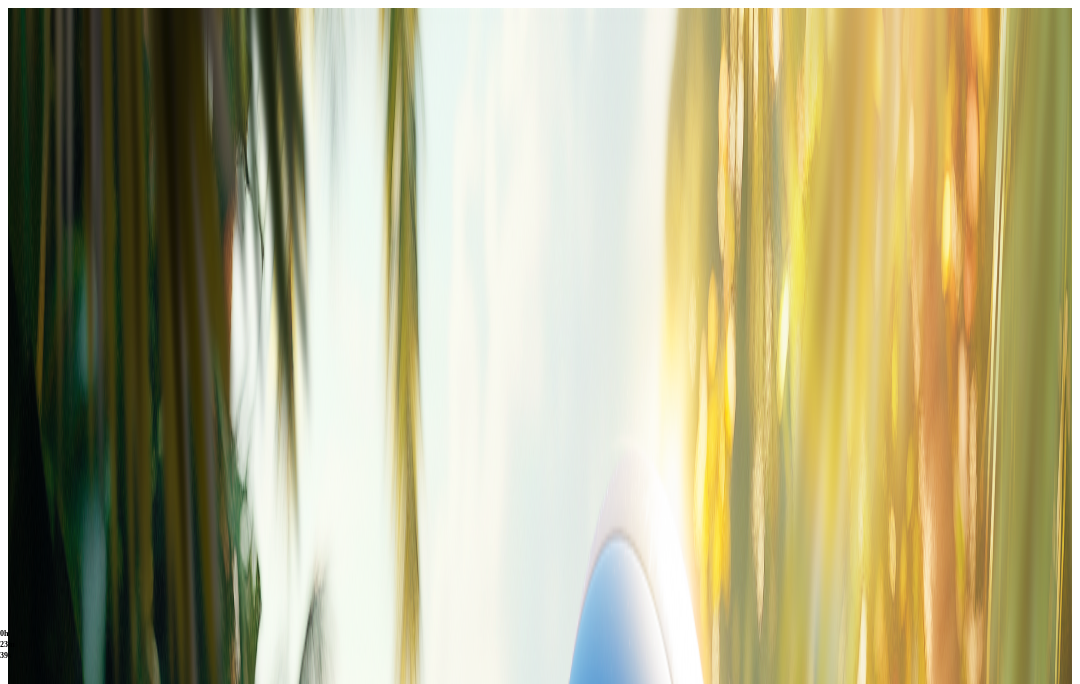 click at bounding box center [16, 466] 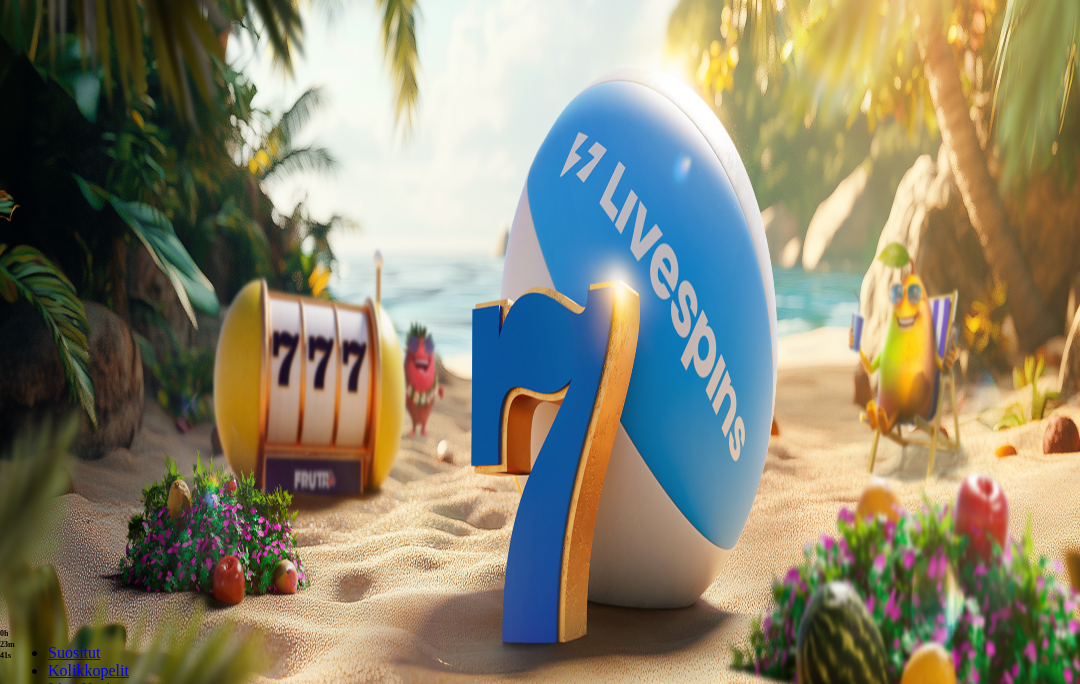 click at bounding box center [52, 363] 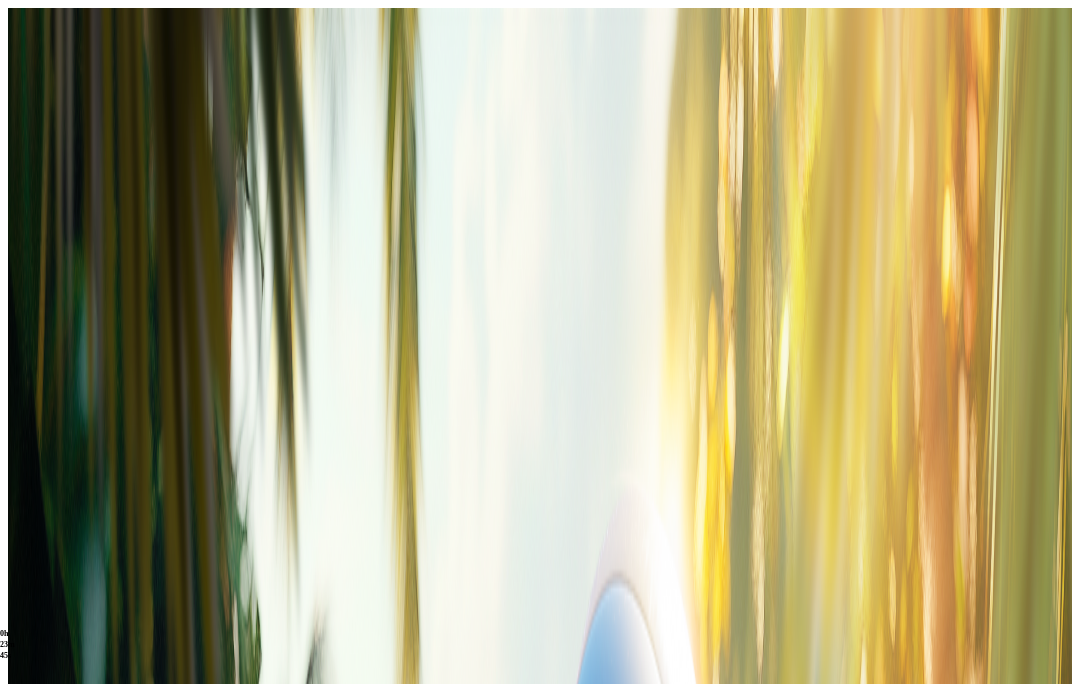 click on "Tiliote" at bounding box center [73, 733] 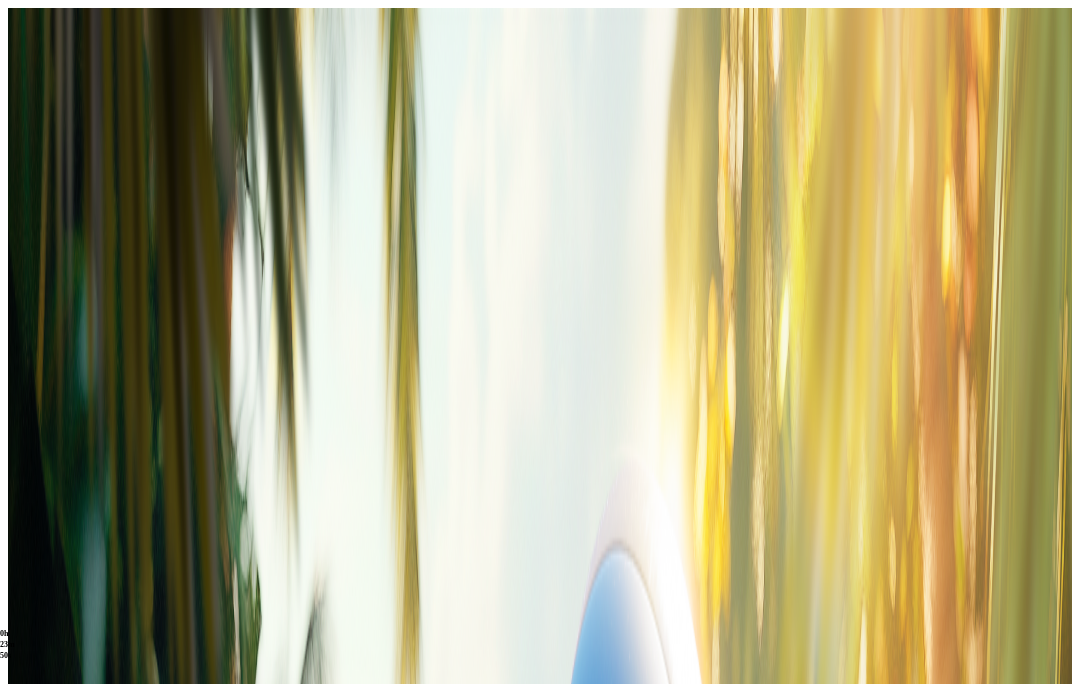 click at bounding box center [16, 466] 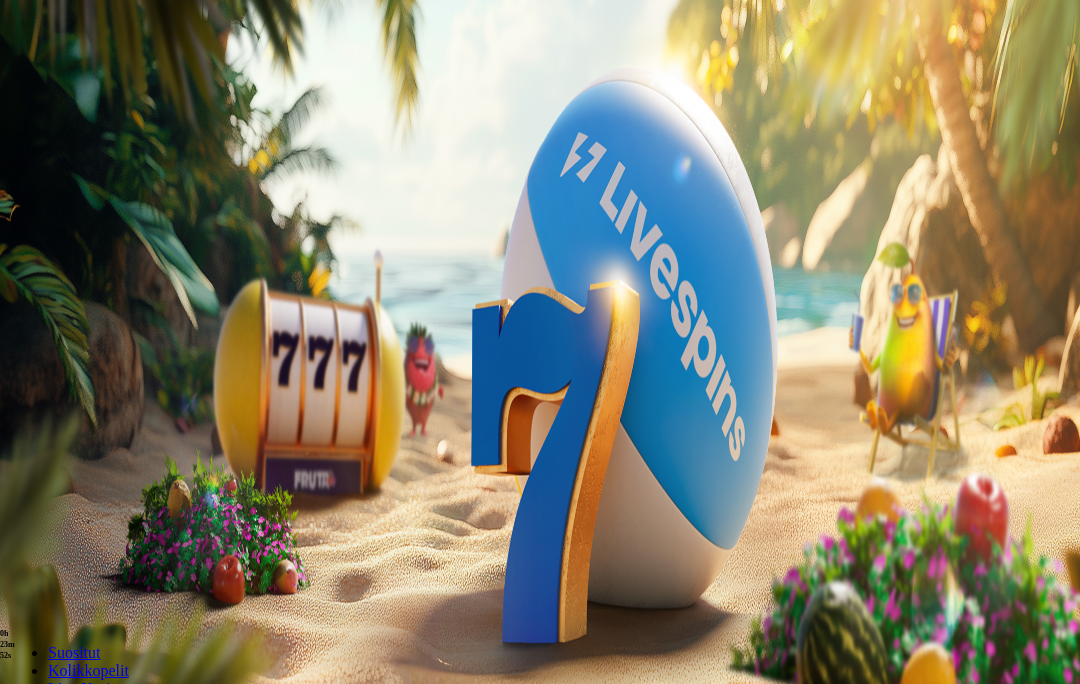 click at bounding box center [52, 363] 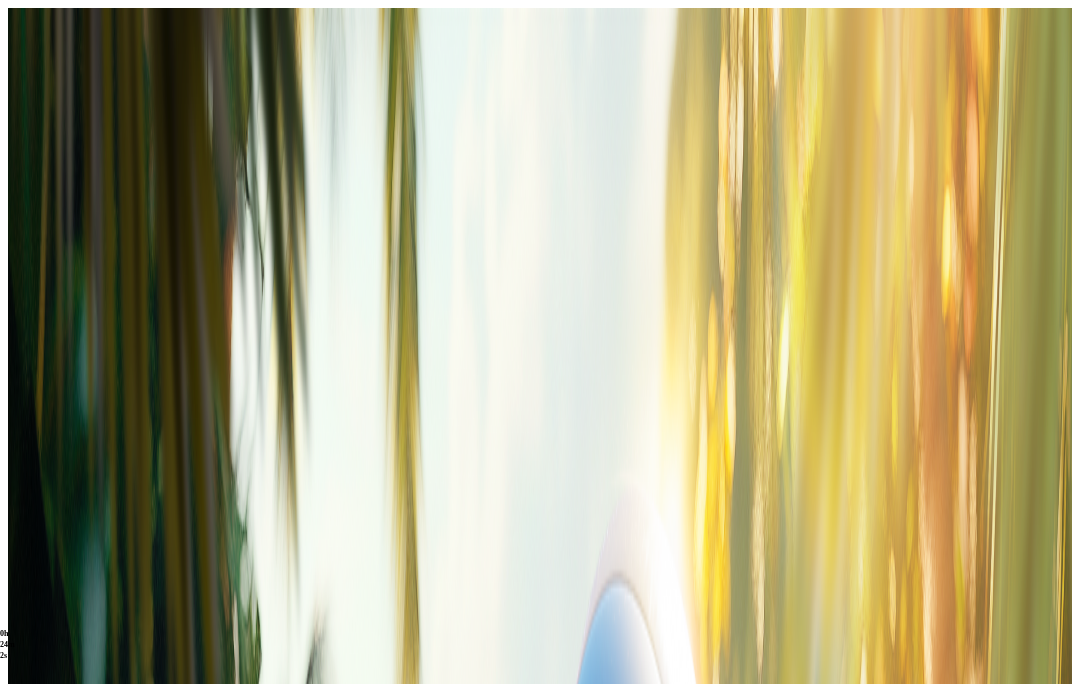 click on "Tilini" at bounding box center (69, 670) 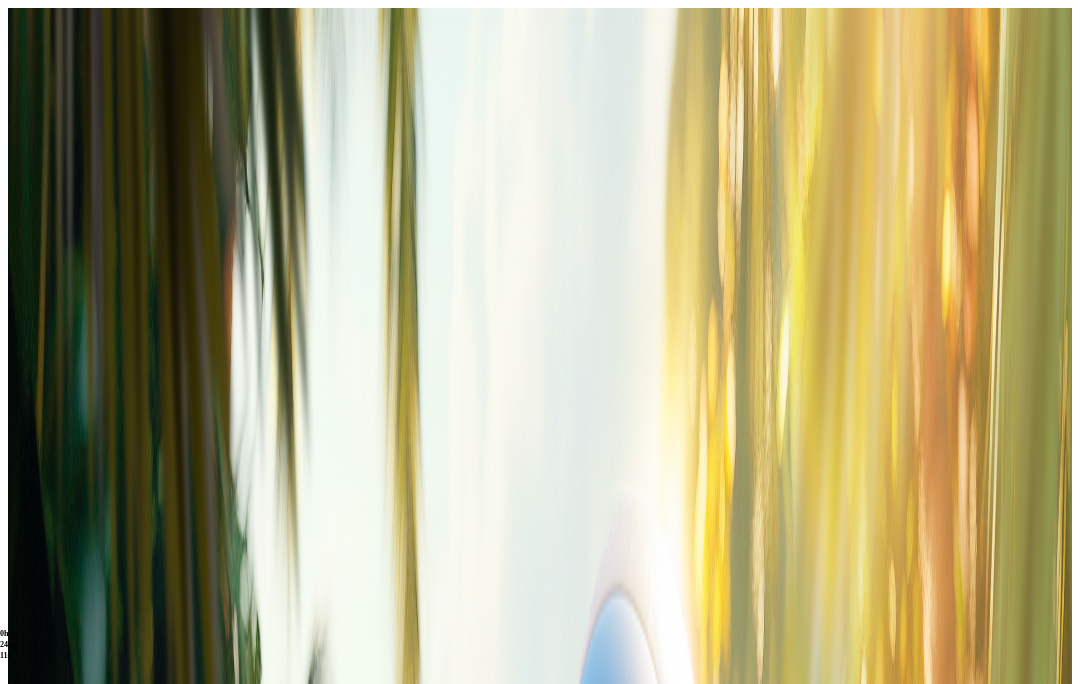 click at bounding box center (16, 381) 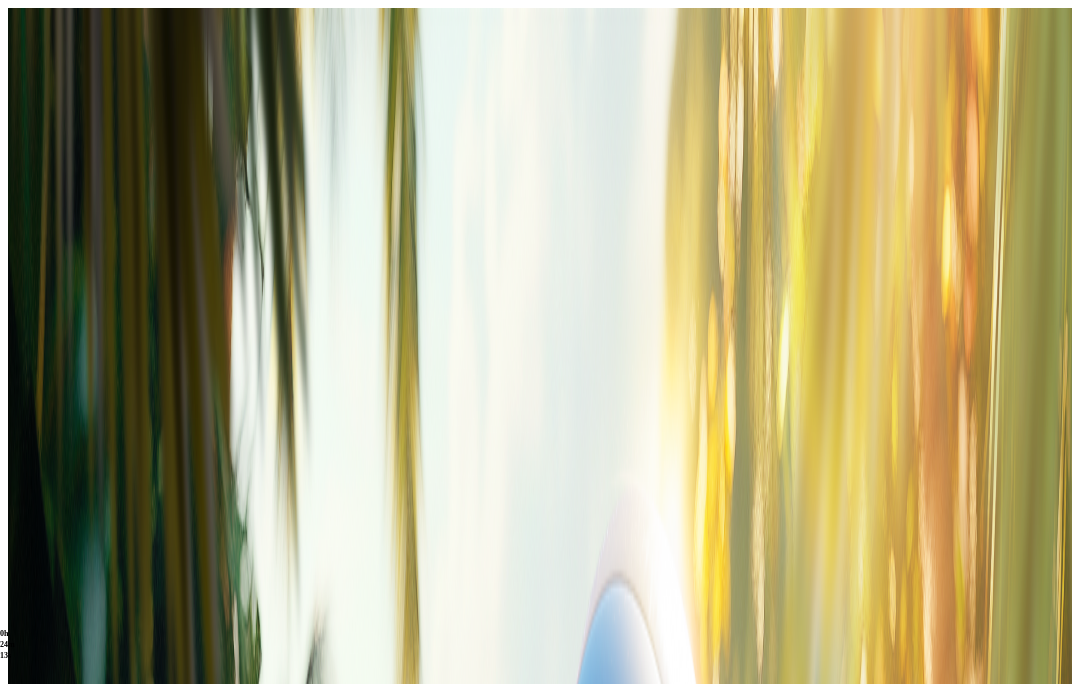 click on "Asetukset" at bounding box center [85, 796] 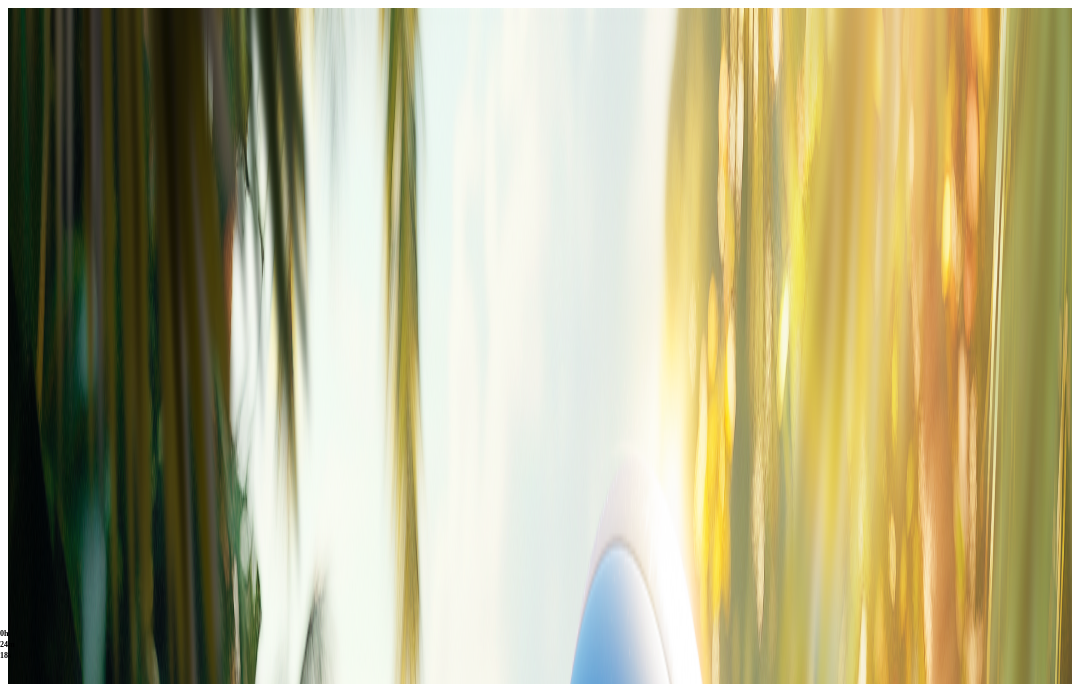 click on "Lähettäkää parhaat tarjoukset puhelimeeni." at bounding box center [291, 552] 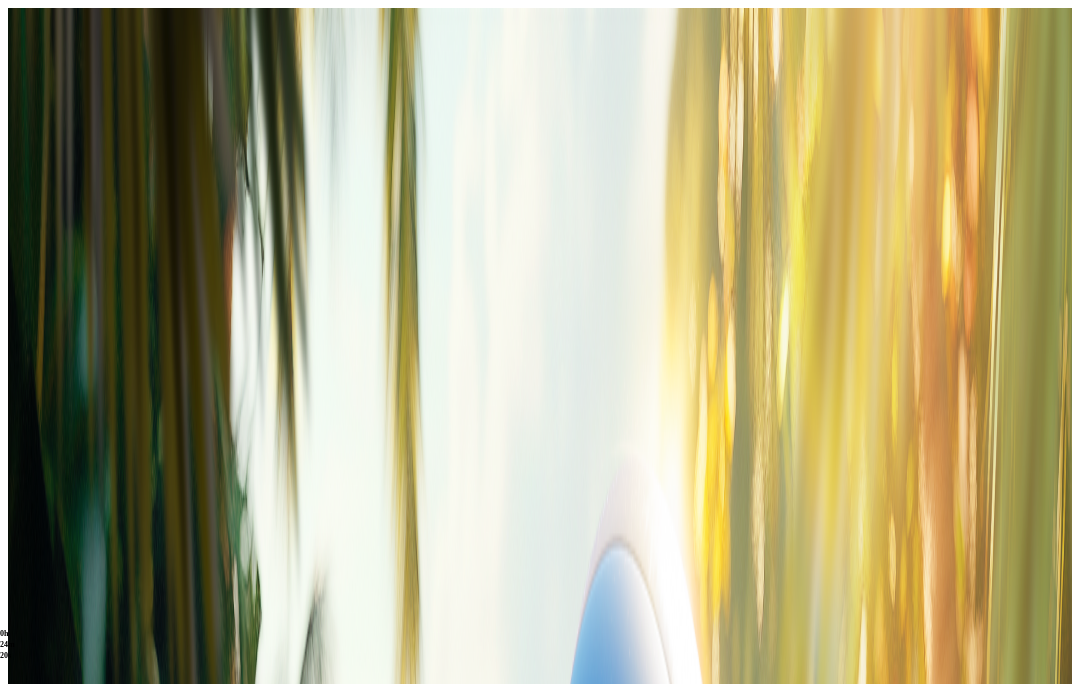 click on "Lähettäkää tarjouksia sähköpostilla." at bounding box center [246, 534] 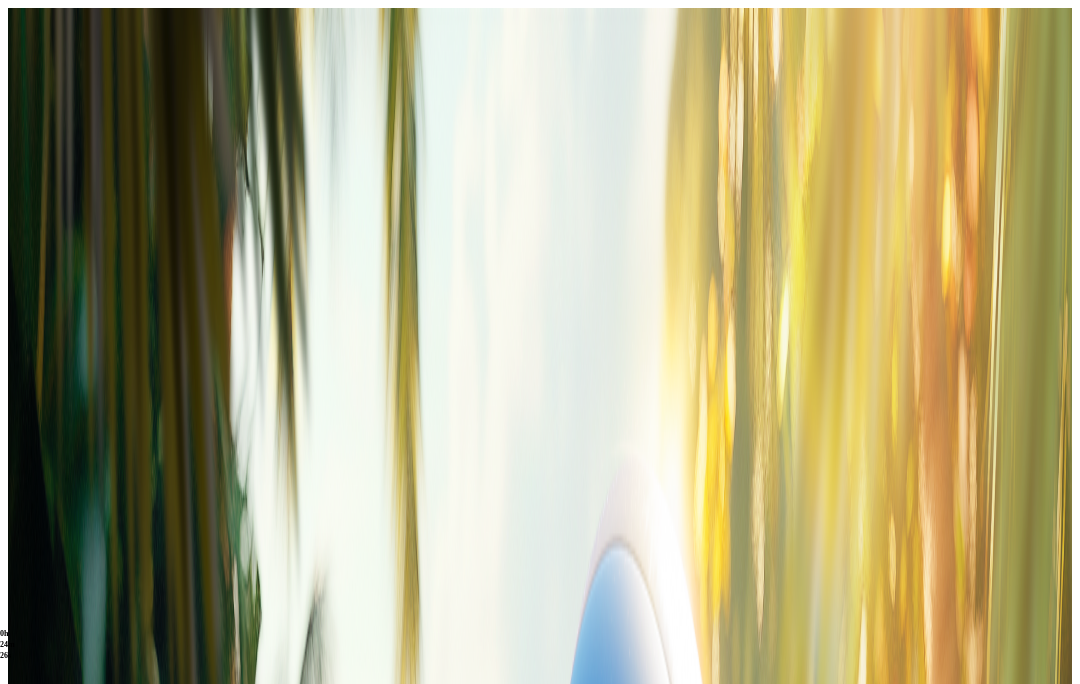 click at bounding box center [16, 381] 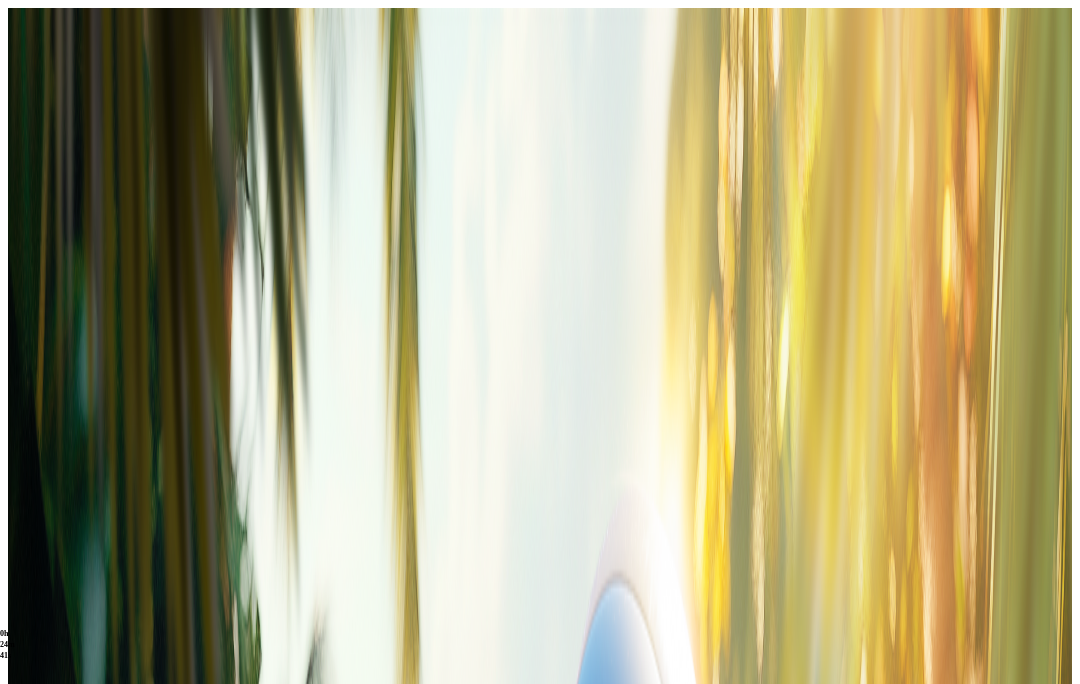 scroll, scrollTop: 28, scrollLeft: 0, axis: vertical 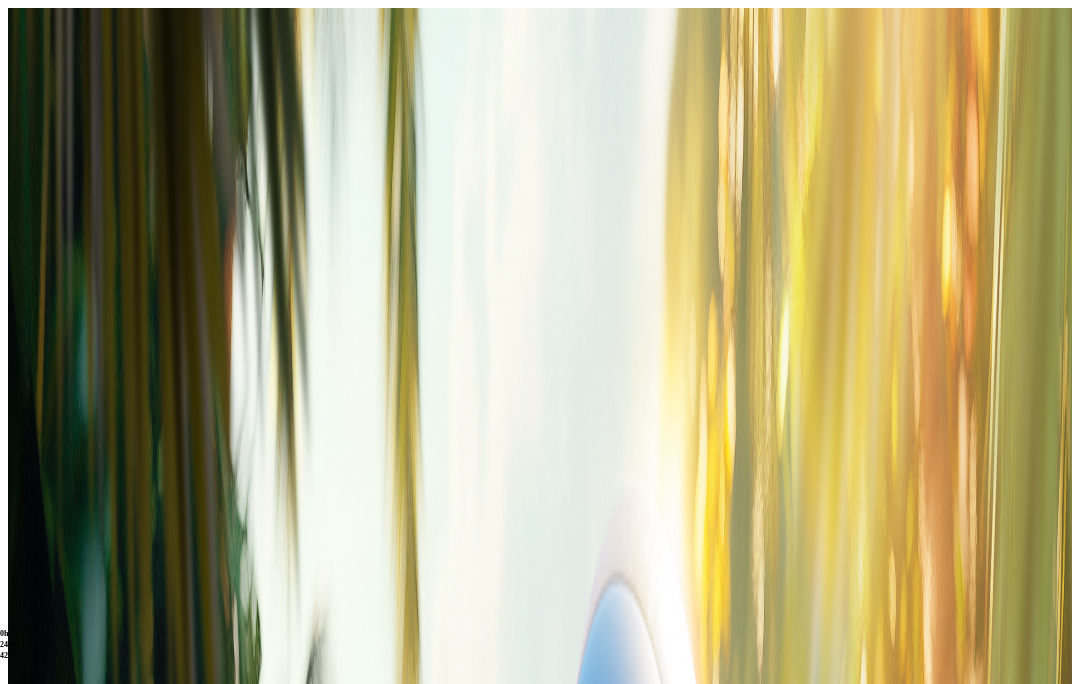 click on "Bonukset € 0.00 Tilini Yksityiskohdat Dokumentit Vahvistaminen Peli Historia Tiliote Historia Rajoitukset Pelaa vastuullisesti Pelitauko Pelaa vastuullisesti Asetukset Kommunikaatio Kysy apua 8 AM - 1 AM CET" at bounding box center [540, 733] 